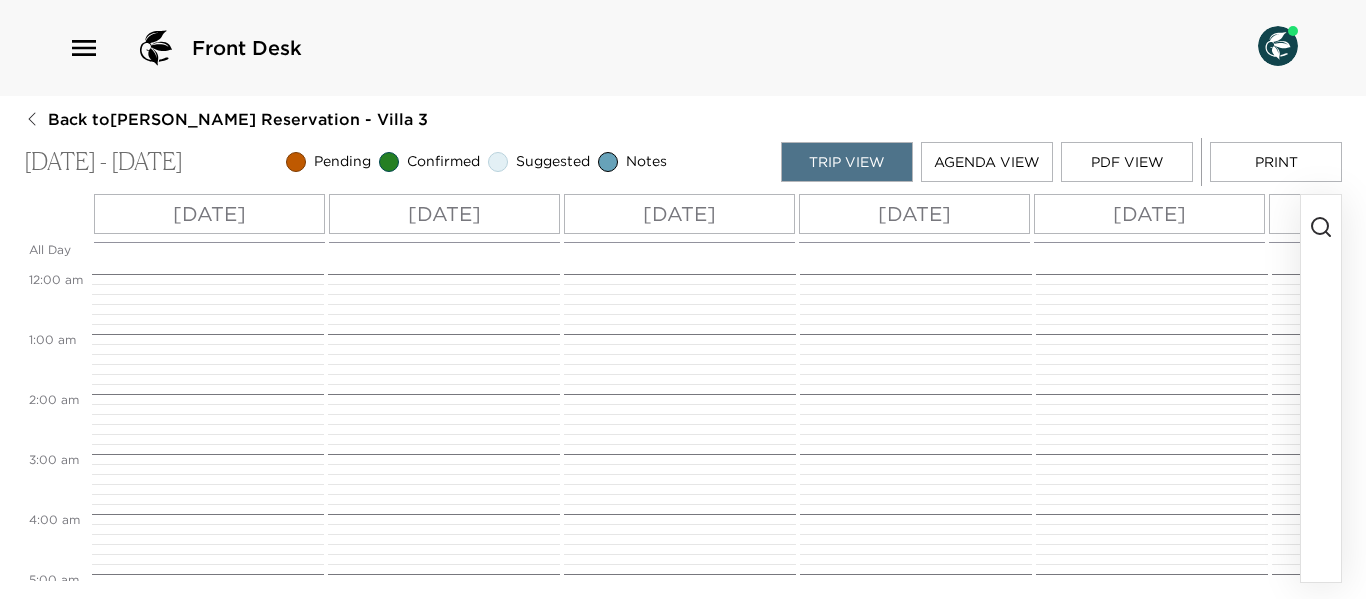 scroll, scrollTop: 0, scrollLeft: 0, axis: both 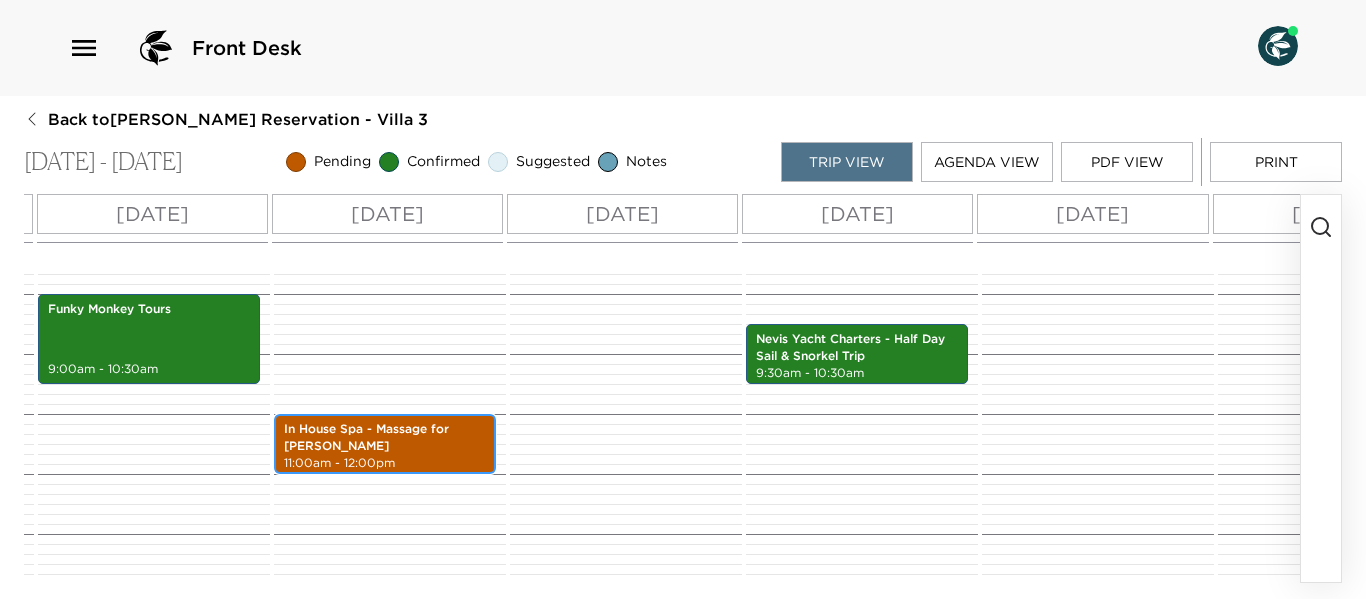 click on "In House Spa -  Massage for [PERSON_NAME]" at bounding box center (385, 438) 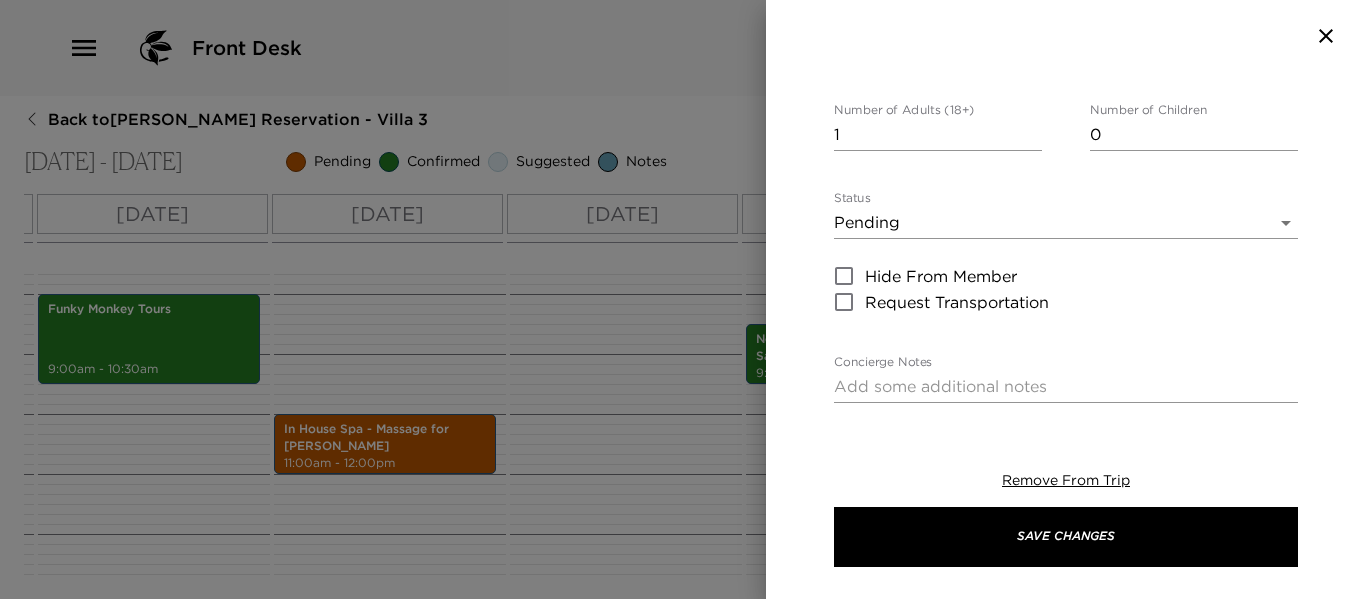 scroll, scrollTop: 200, scrollLeft: 0, axis: vertical 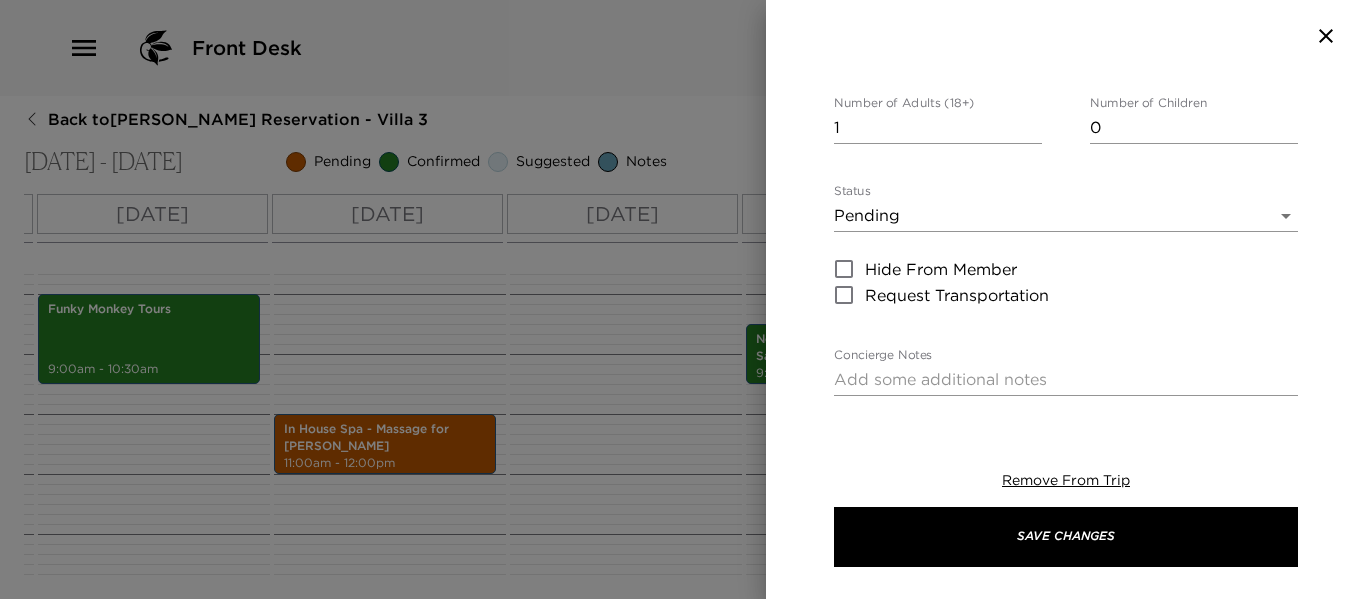 click on "Front Desk Back to  [PERSON_NAME] Reservation - Villa [DATE] - [DATE] Pending Confirmed Suggested Notes Trip View Agenda View PDF View Print All Day [DATE] [DATE] [DATE] [DATE] [DATE] [DATE] [DATE] [DATE] [DATE] [DATE] [DATE] [DATE] [DATE] [DATE] [DATE] [DATE] 12:00 AM 1:00 AM 2:00 AM 3:00 AM 4:00 AM 5:00 AM 6:00 AM 7:00 AM 8:00 AM 9:00 AM 10:00 AM 11:00 AM 12:00 PM 1:00 PM 2:00 PM 3:00 PM 4:00 PM 5:00 PM 6:00 PM 7:00 PM 8:00 PM 9:00 PM 10:00 PM 11:00 PM Grocery Confirmation 7:00am - 8:00am Airport Arrival Transfers 8:45am - 9:30am Flight N453FX Arrival 7:40 AM, [PERSON_NAME][GEOGRAPHIC_DATA] Welcome to [GEOGRAPHIC_DATA] - Early Arrival 10:00am - 11:00am Daily Breakfast at [GEOGRAPHIC_DATA] 8:00am - 9:00am Daily Lunch at [GEOGRAPHIC_DATA] 12:00pm - 1:00pm Funky Monkey Tours 9:00am - 10:30am In House Spa -  Massage for [PERSON_NAME] 11:00am - 12:00pm Pig Roast 7:30pm - 8:30pm Nevis Yacht Charters - Half Day Sail & Snorkel Trip 9:30am - 10:30am 6:00pm - 7:30pm Flight  to" at bounding box center (683, 299) 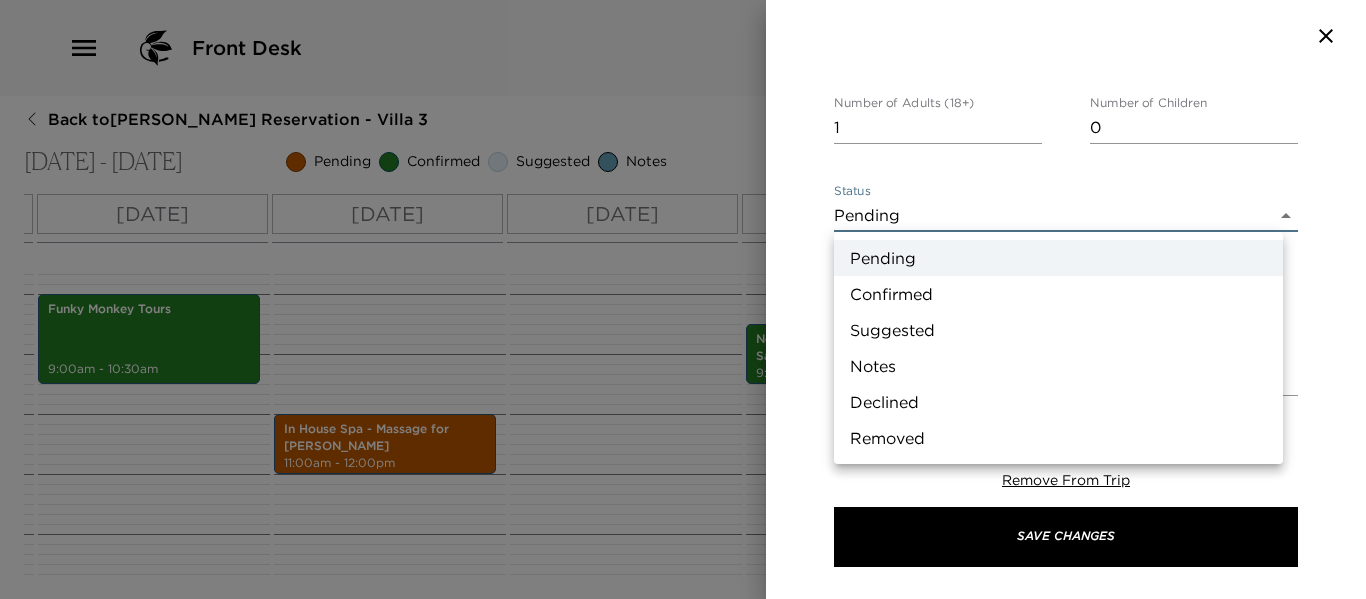 click on "Confirmed" at bounding box center [1058, 294] 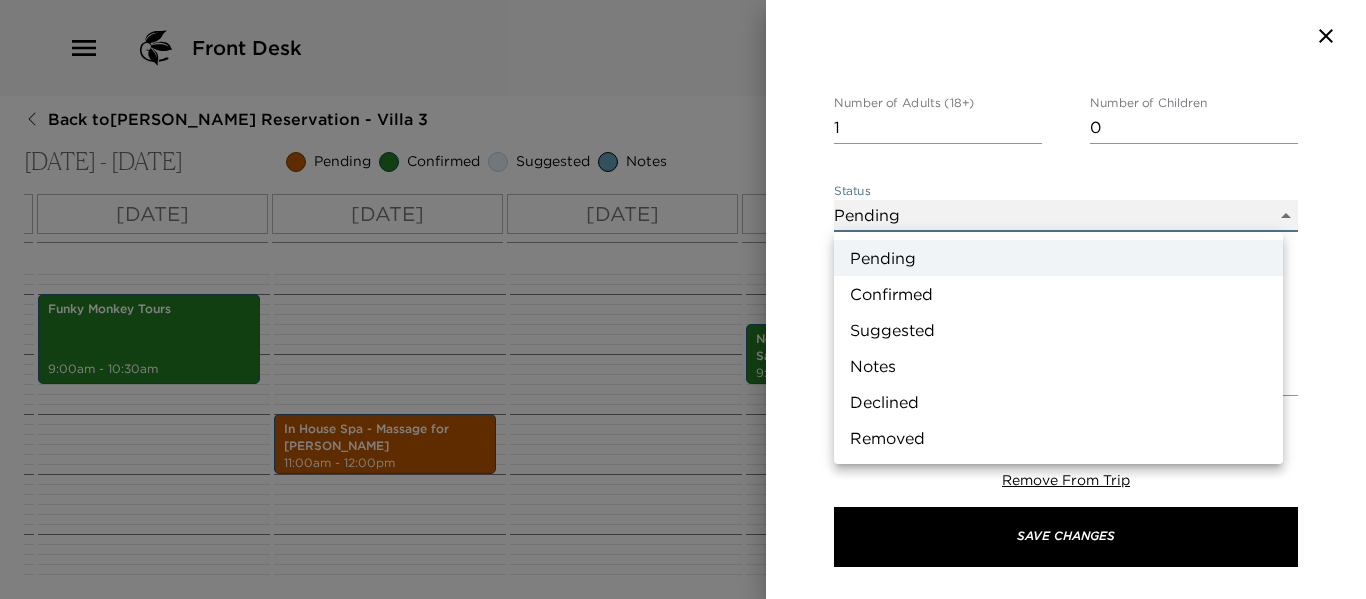 type on "Confirmed" 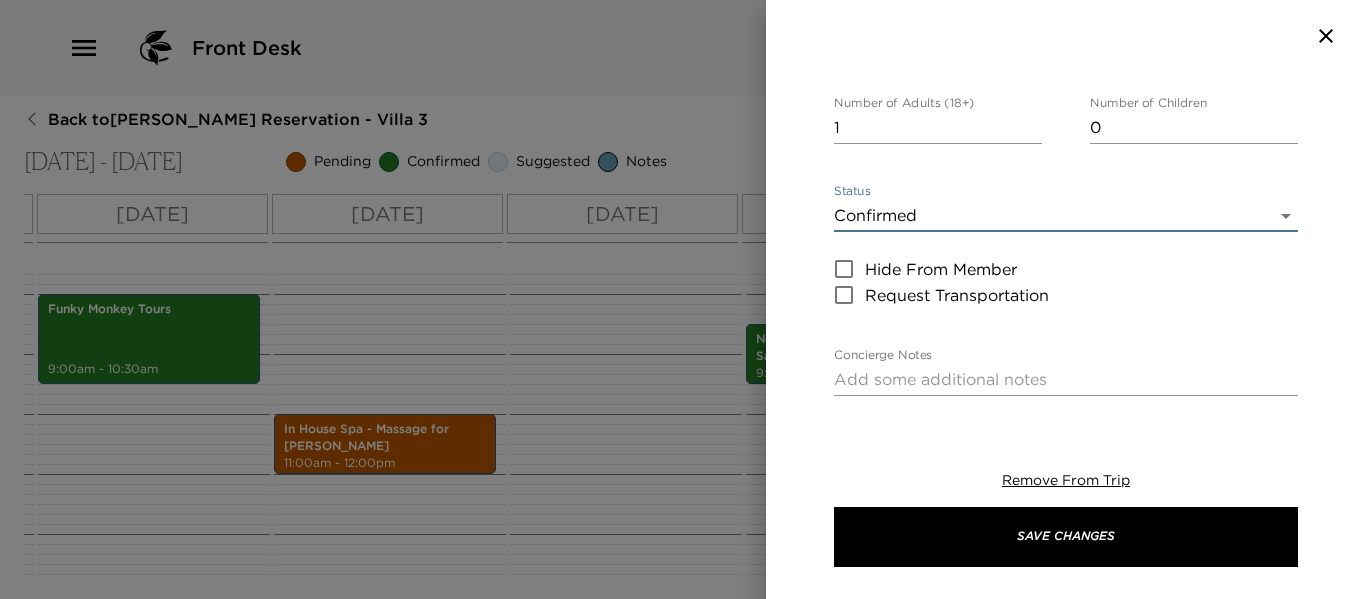 drag, startPoint x: 965, startPoint y: 537, endPoint x: 513, endPoint y: 24, distance: 683.72 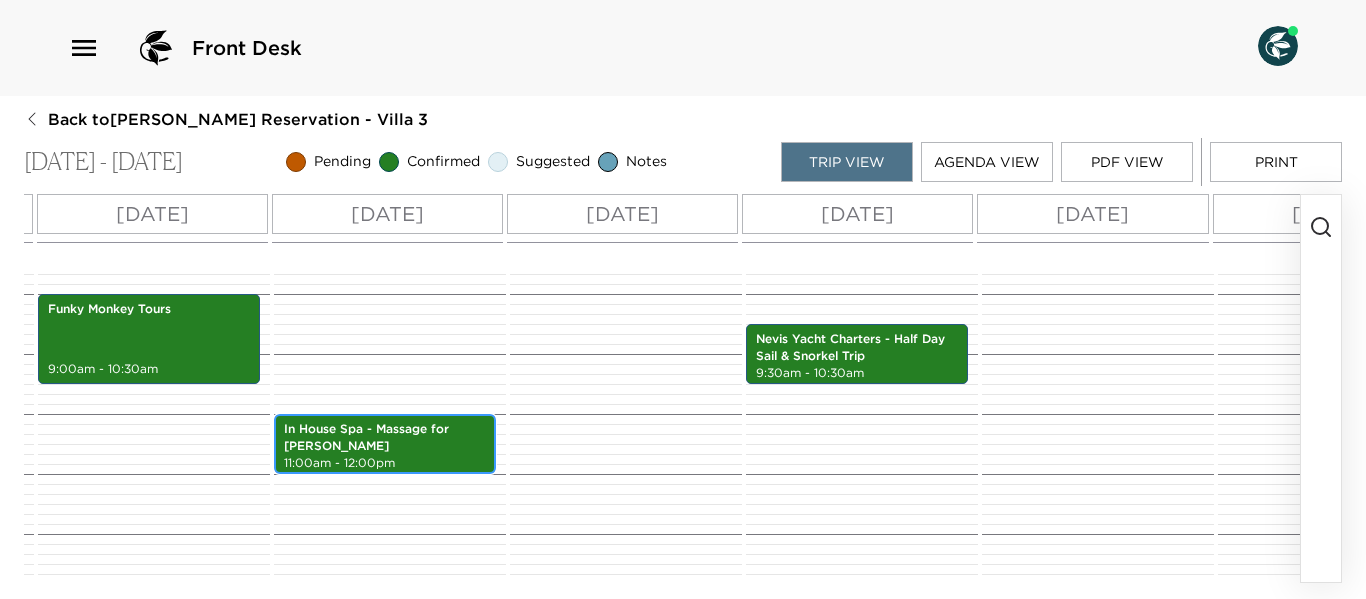 click on "In House Spa -  Massage for [PERSON_NAME]" at bounding box center (385, 438) 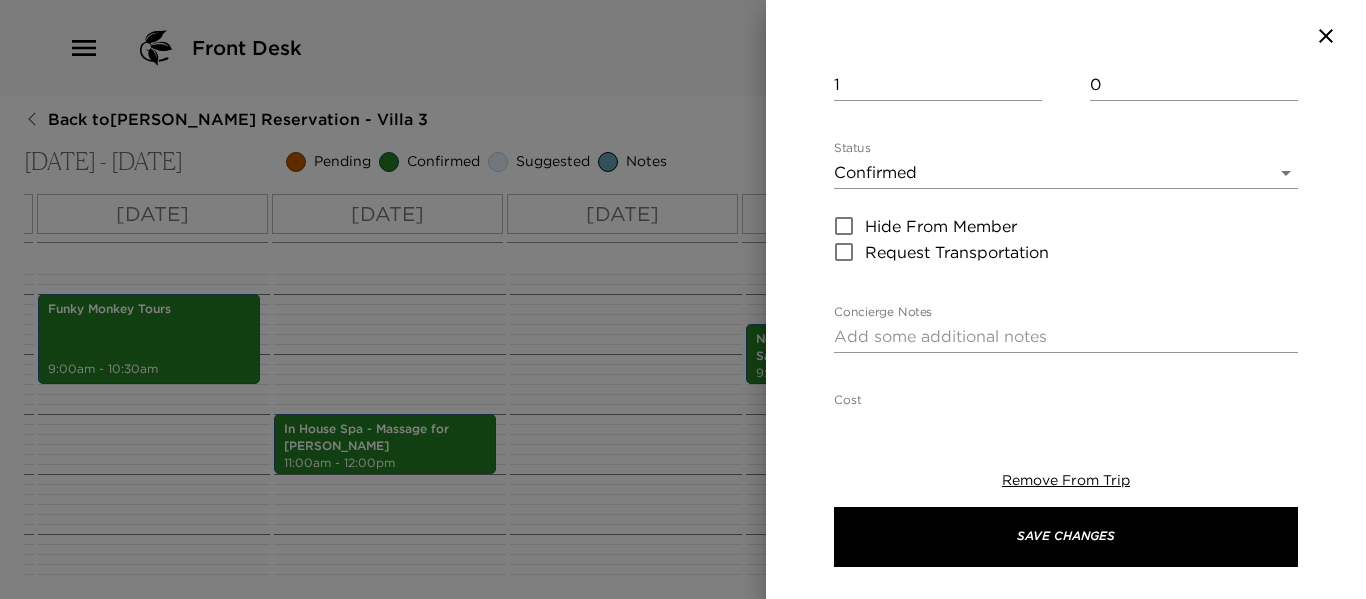 scroll, scrollTop: 300, scrollLeft: 0, axis: vertical 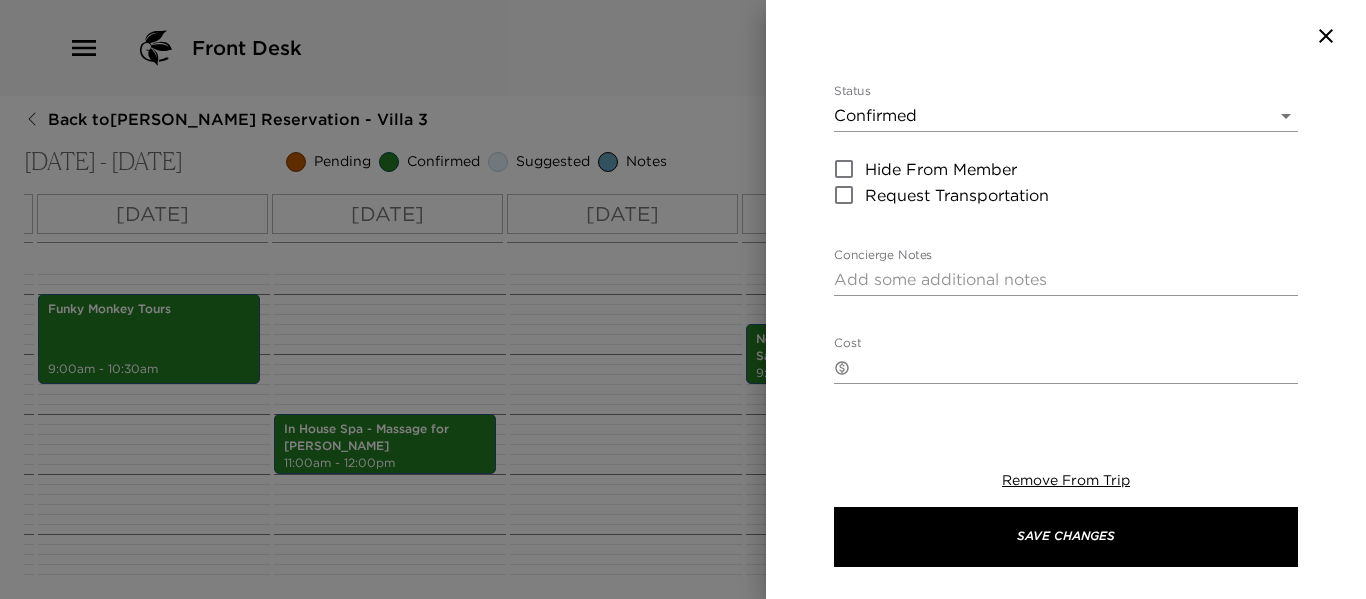 click on "Concierge Notes" at bounding box center (1066, 279) 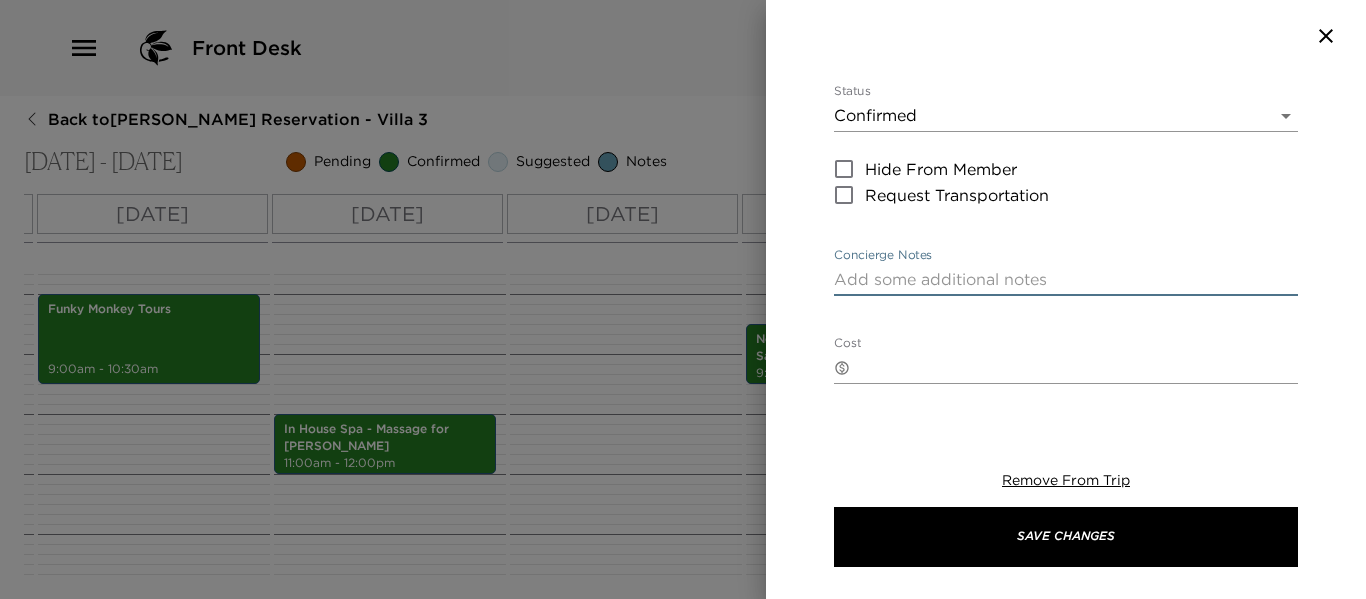 paste on "Nevis Lava Stone Massage" 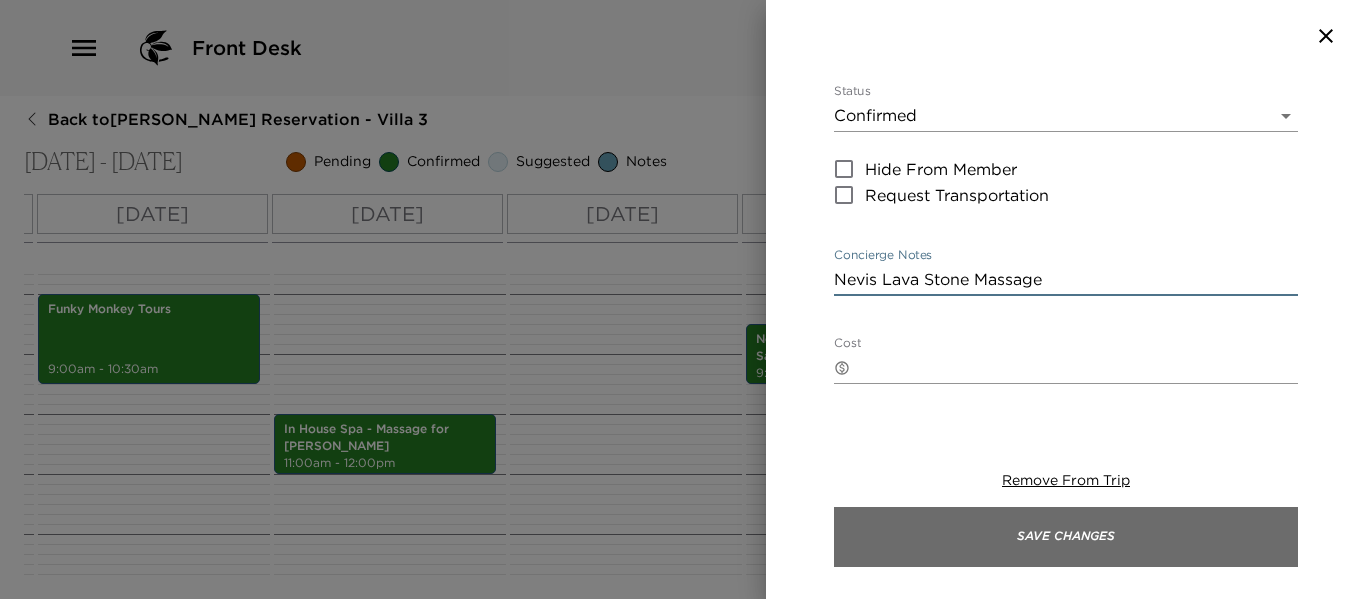 type on "Nevis Lava Stone Massage" 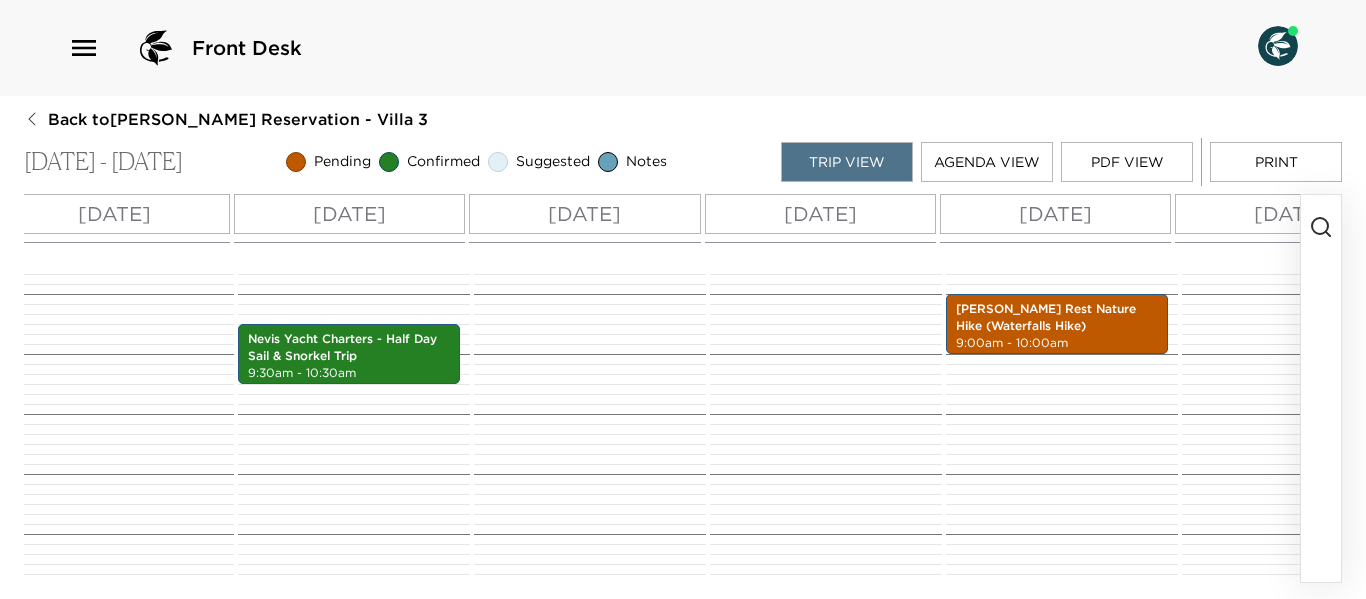 scroll, scrollTop: 0, scrollLeft: 1366, axis: horizontal 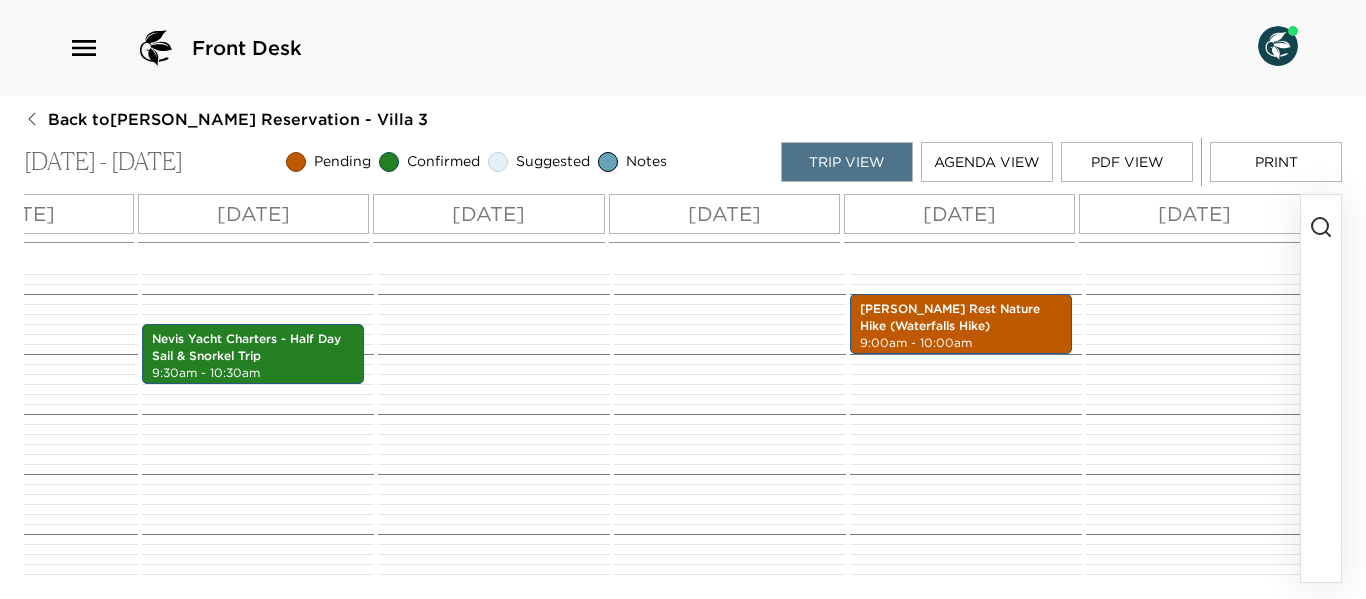 click 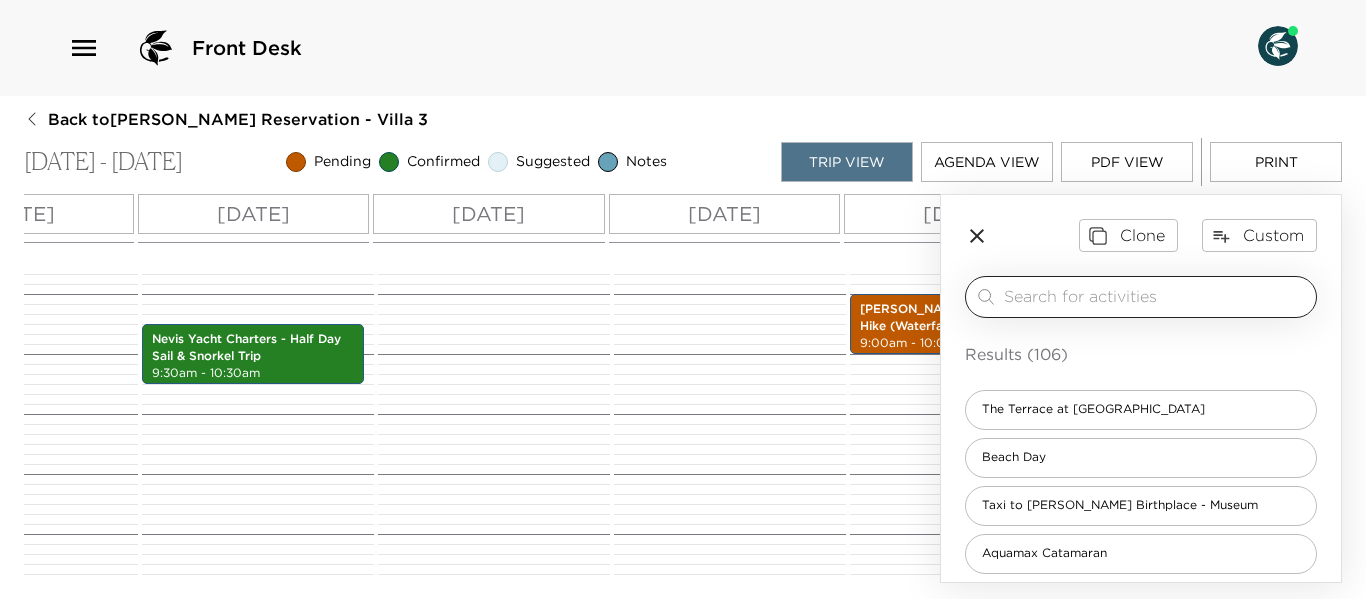click at bounding box center (1156, 296) 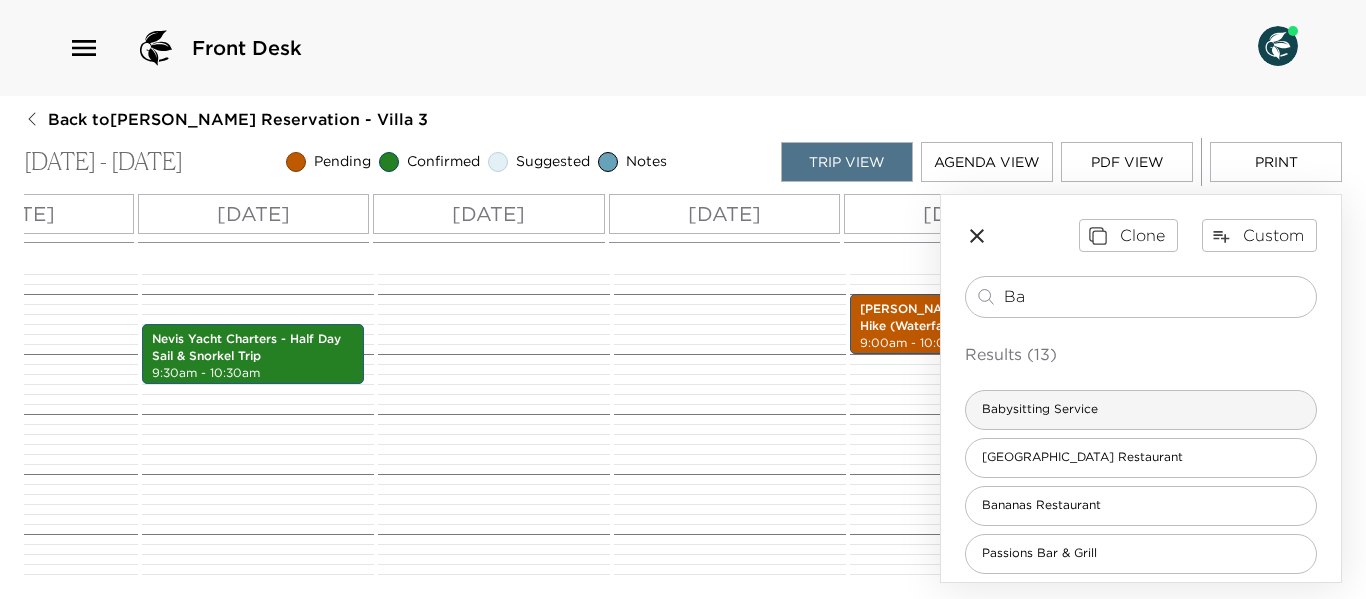 type on "Ba" 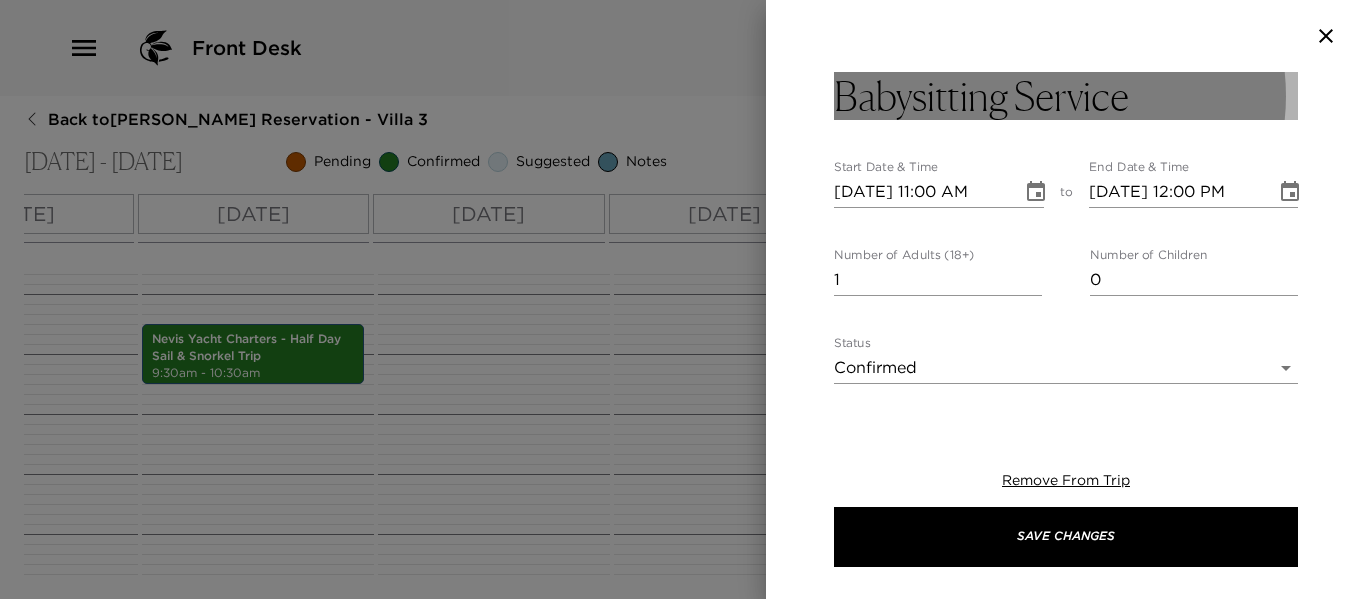 click on "Babysitting Service" at bounding box center [1066, 96] 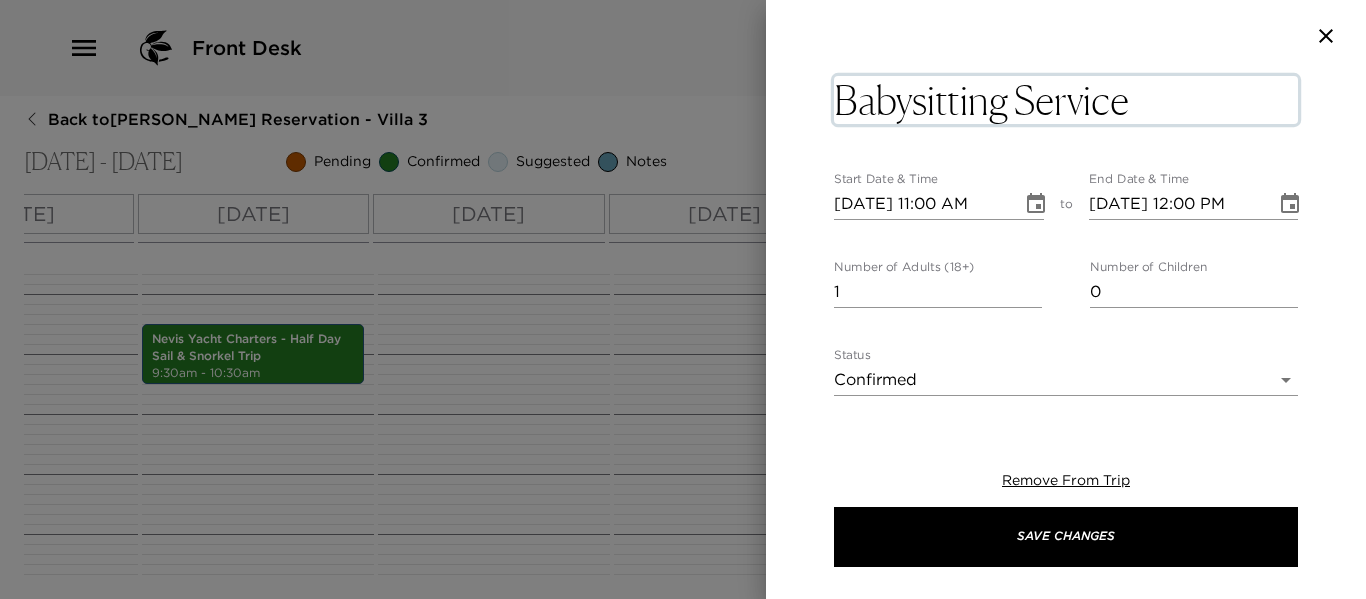 click on "Babysitting Service" at bounding box center (1066, 100) 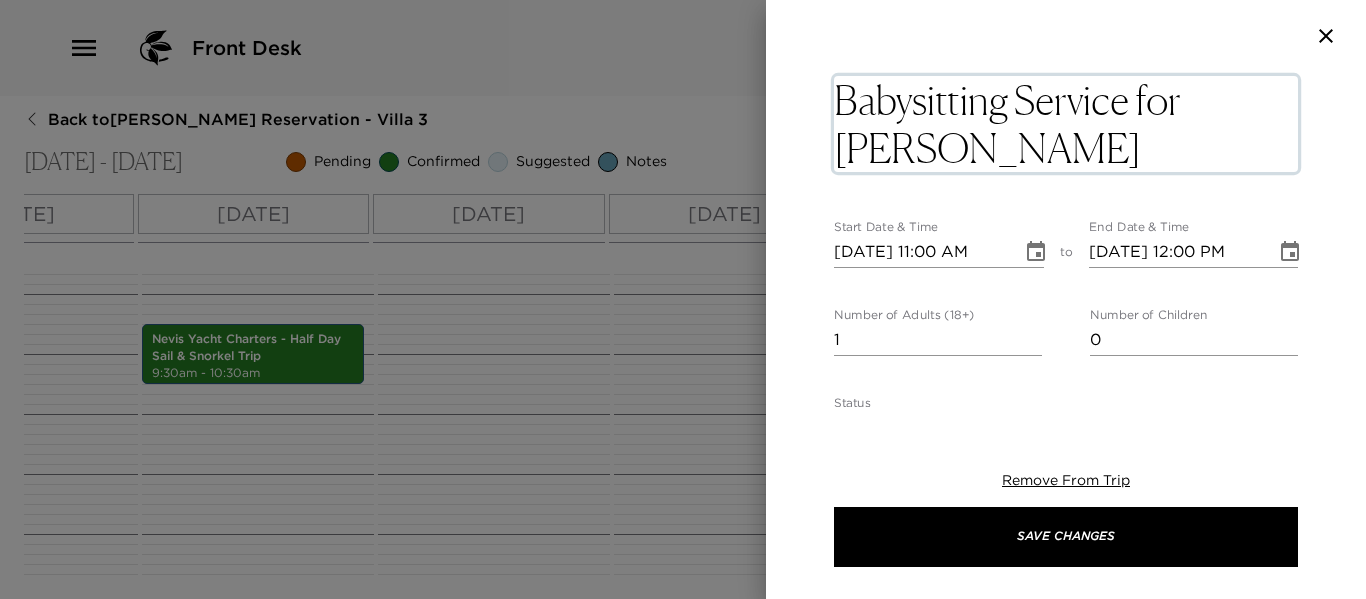 type on "Babysitting Service for [PERSON_NAME]" 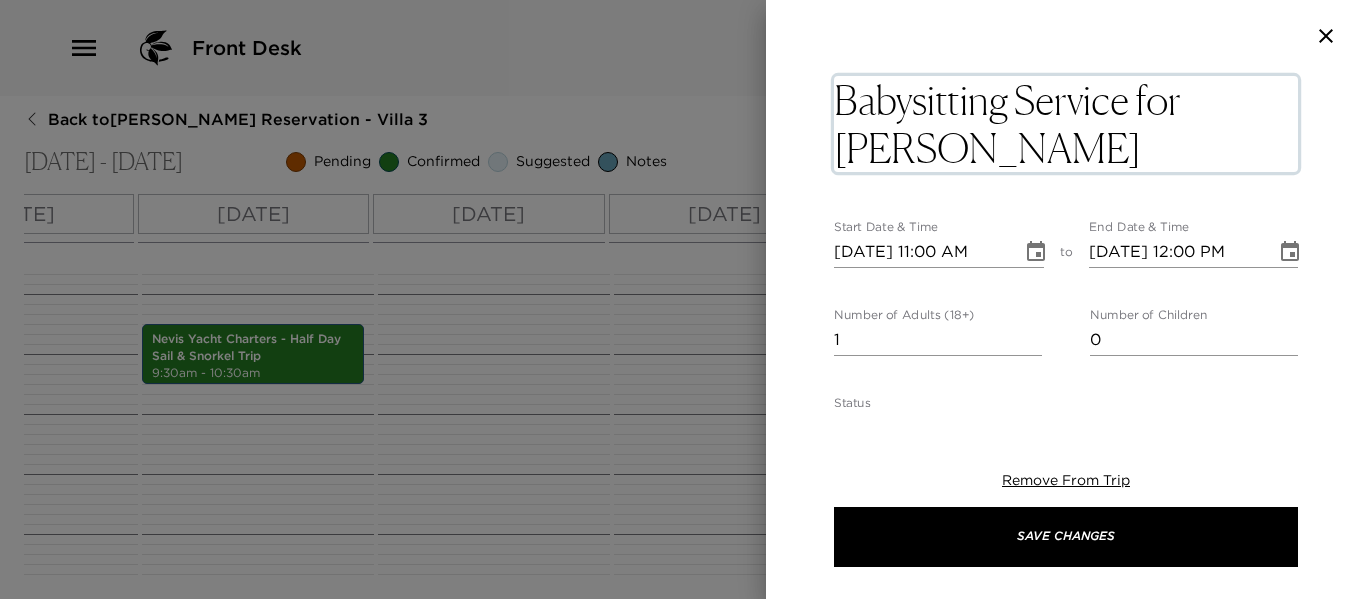 click on "Babysitting Service for [PERSON_NAME] x Start Date & Time [DATE] 11:00 AM to End Date & Time [DATE] 12:00 PM Number of Adults (18+) 1 Number of Children 0 Status Confirmed Confirmed Hide From Member Request Transportation Concierge Notes x Cost ​ x Address ​ x Phone Number ​ Email ​ Website ​ Cancellation Policy ​ 24 hours Recommended Attire ​ undefined Age Range ​ undefined Remove From Trip Save Changes" at bounding box center [1066, 692] 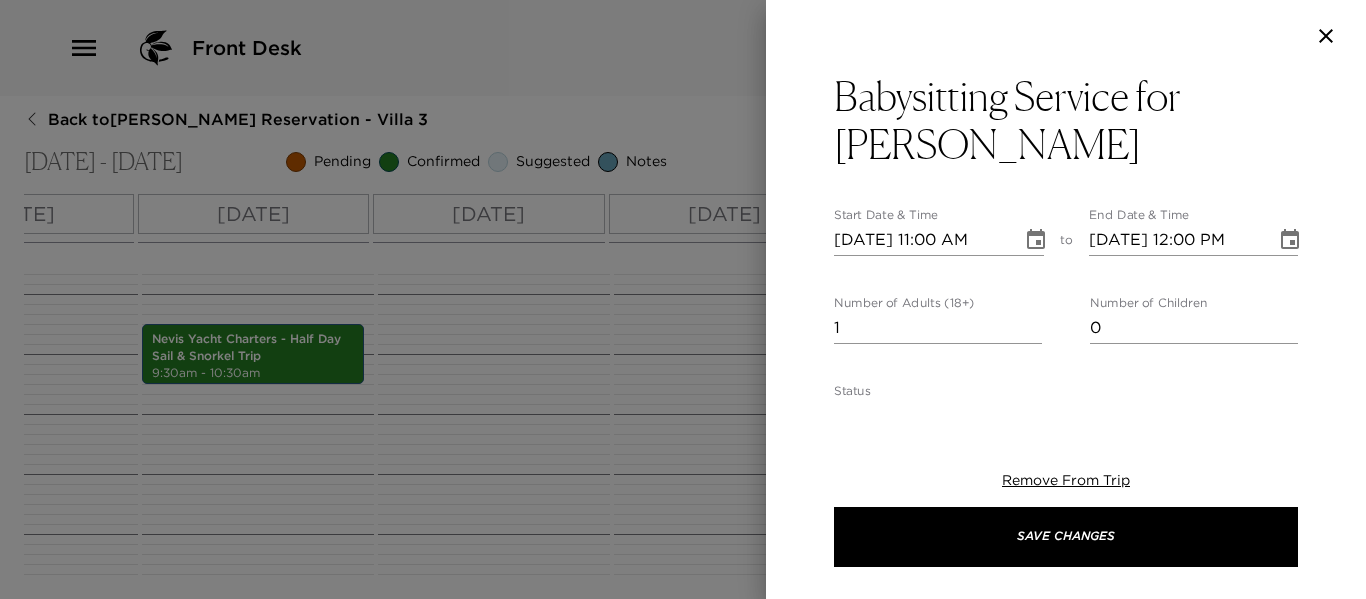 click 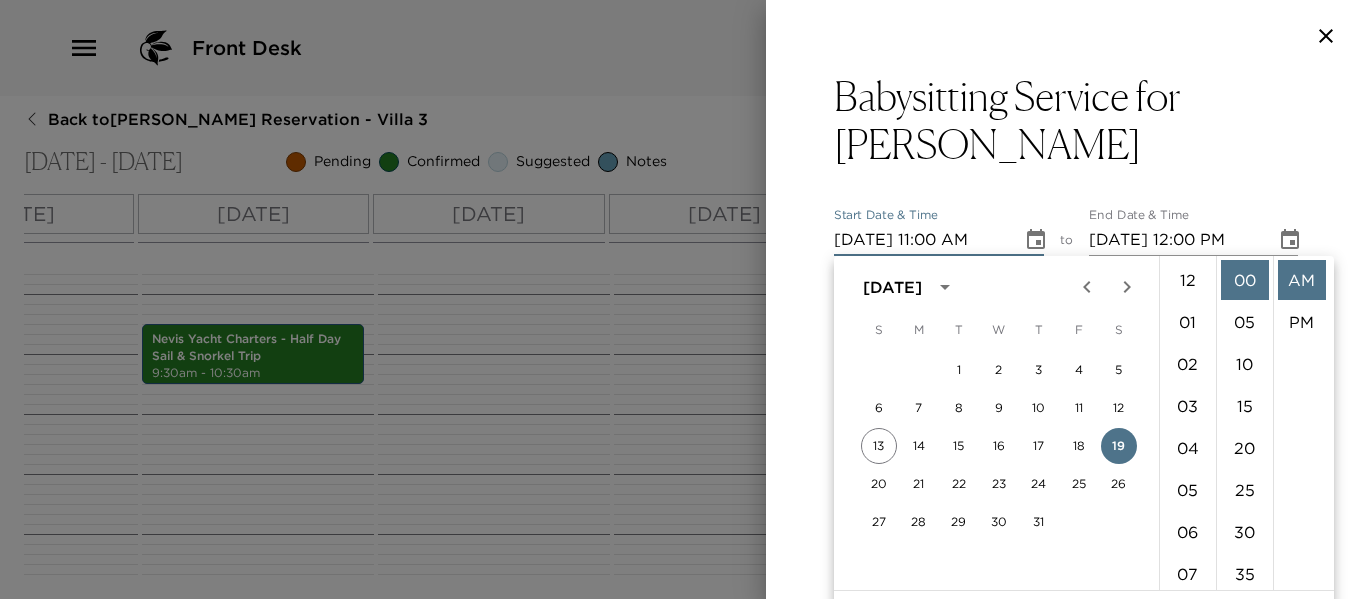 scroll, scrollTop: 462, scrollLeft: 0, axis: vertical 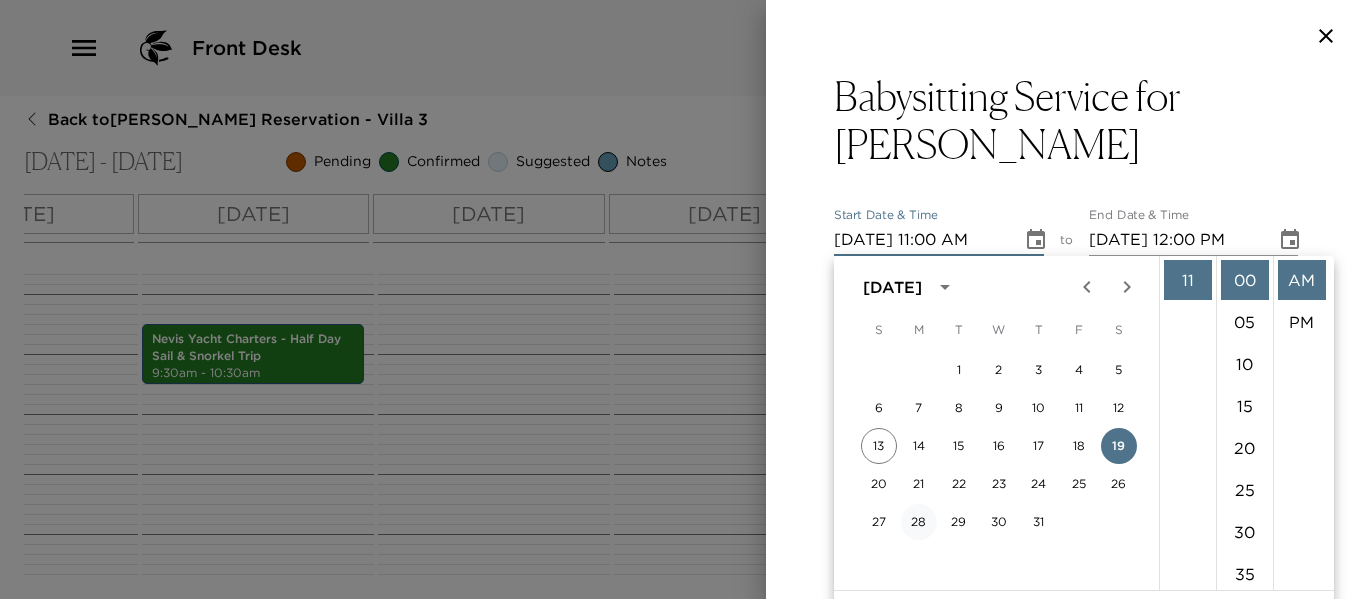 click on "28" at bounding box center [919, 522] 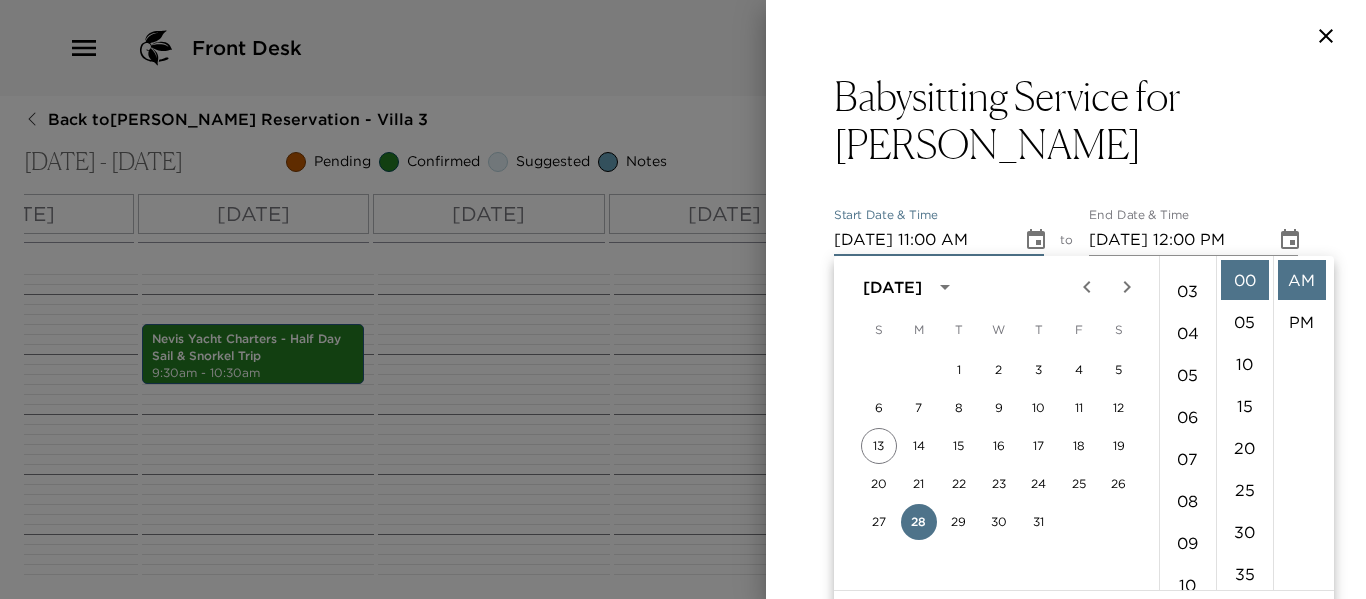 scroll, scrollTop: 62, scrollLeft: 0, axis: vertical 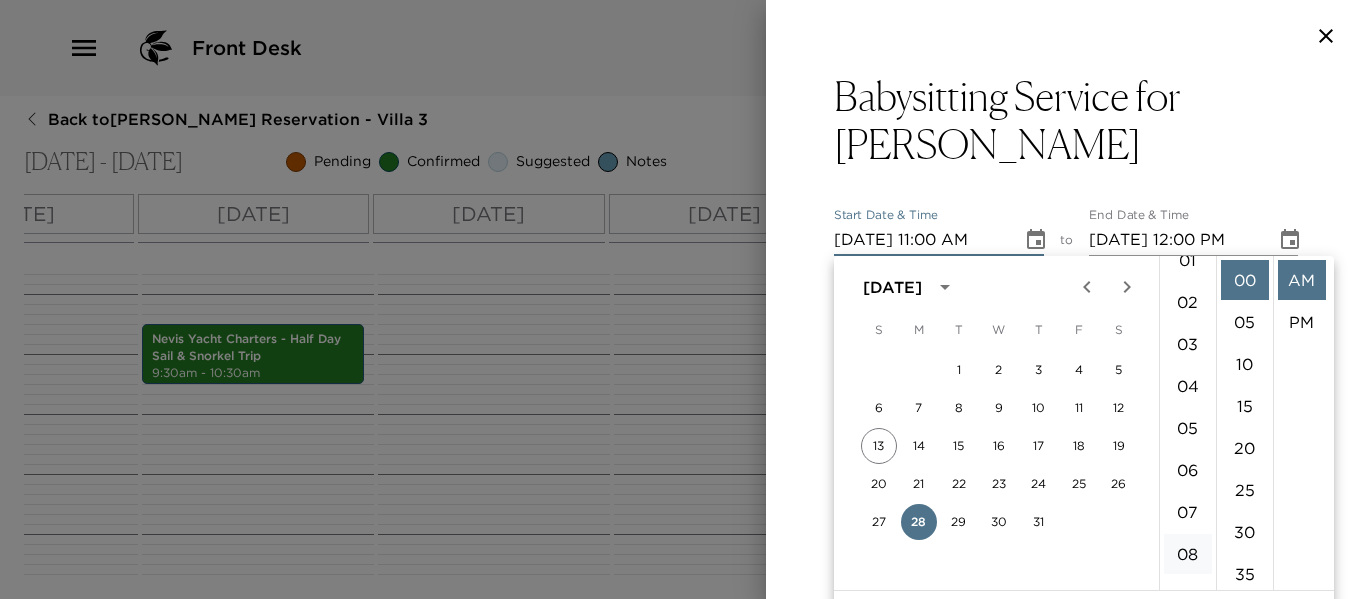 click on "08" at bounding box center (1188, 554) 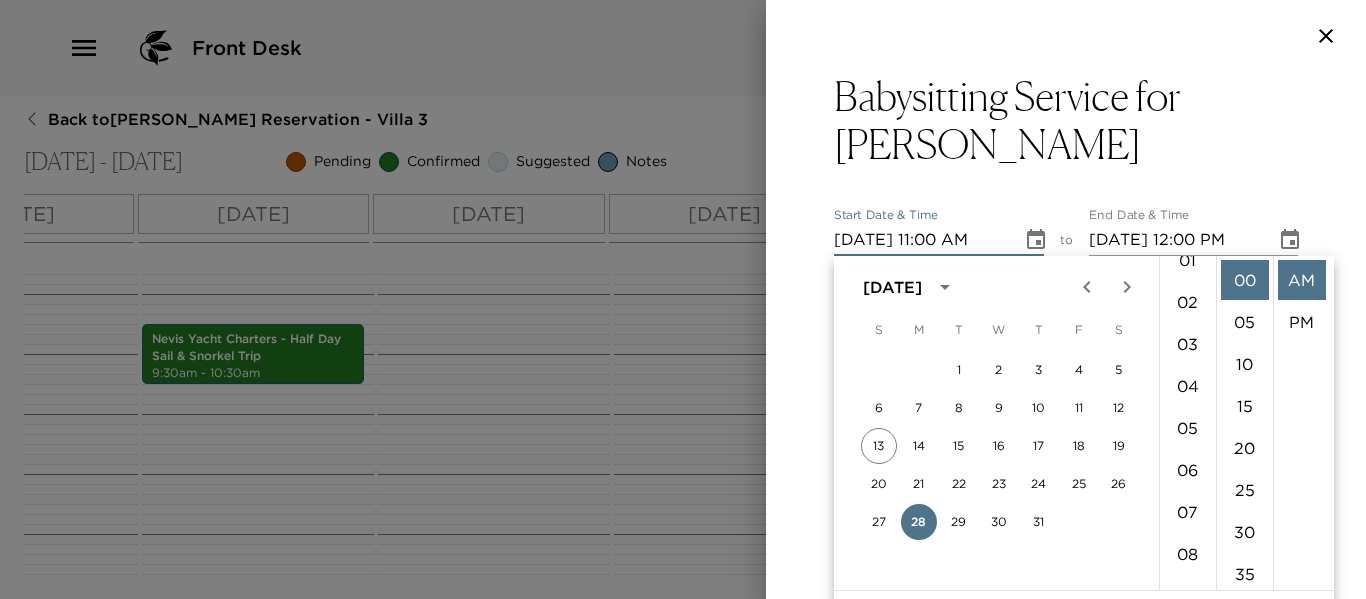 type on "[DATE] 08:00 AM" 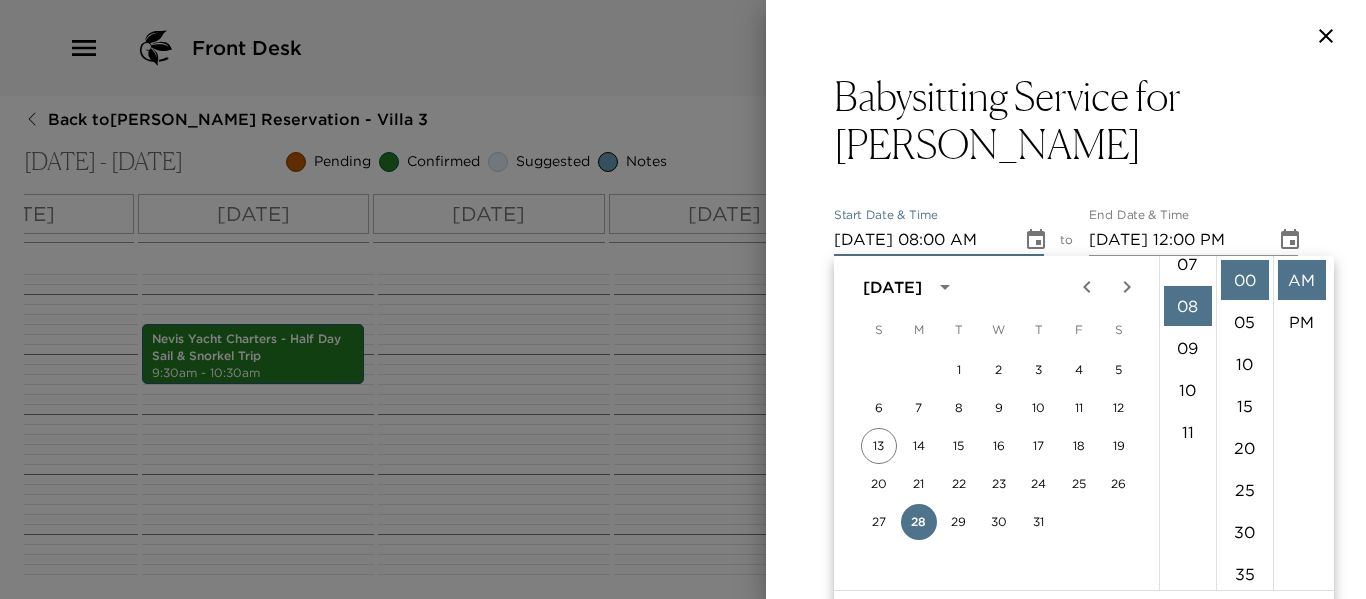 scroll, scrollTop: 336, scrollLeft: 0, axis: vertical 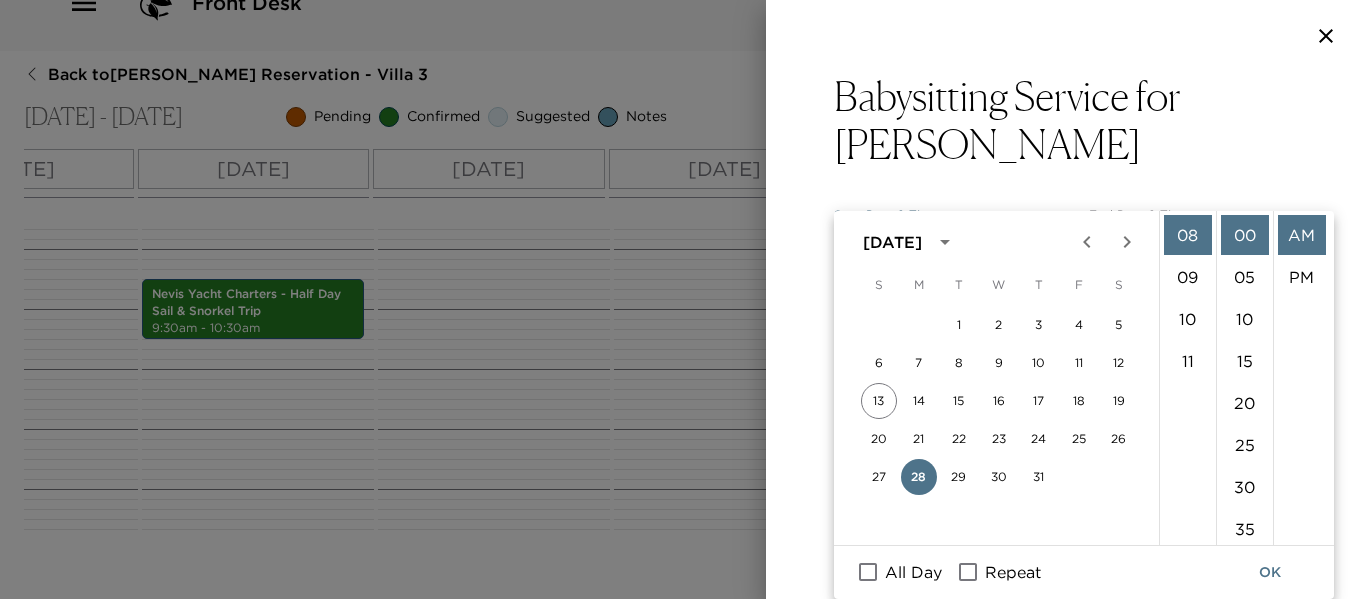 click on "Babysitting Service for [PERSON_NAME] Start Date & Time [DATE] 08:00 AM to End Date & Time [DATE] 12:00 PM Number of Adults (18+) 1 Number of Children 0 Status Confirmed Confirmed Hide From Member Request Transportation Concierge Notes x Cost ​ x Address ​ x Phone Number ​ Email ​ Website ​ Cancellation Policy ​ 24 hours Recommended Attire ​ undefined Age Range ​ undefined Remove From Trip Save Changes" at bounding box center [1066, 239] 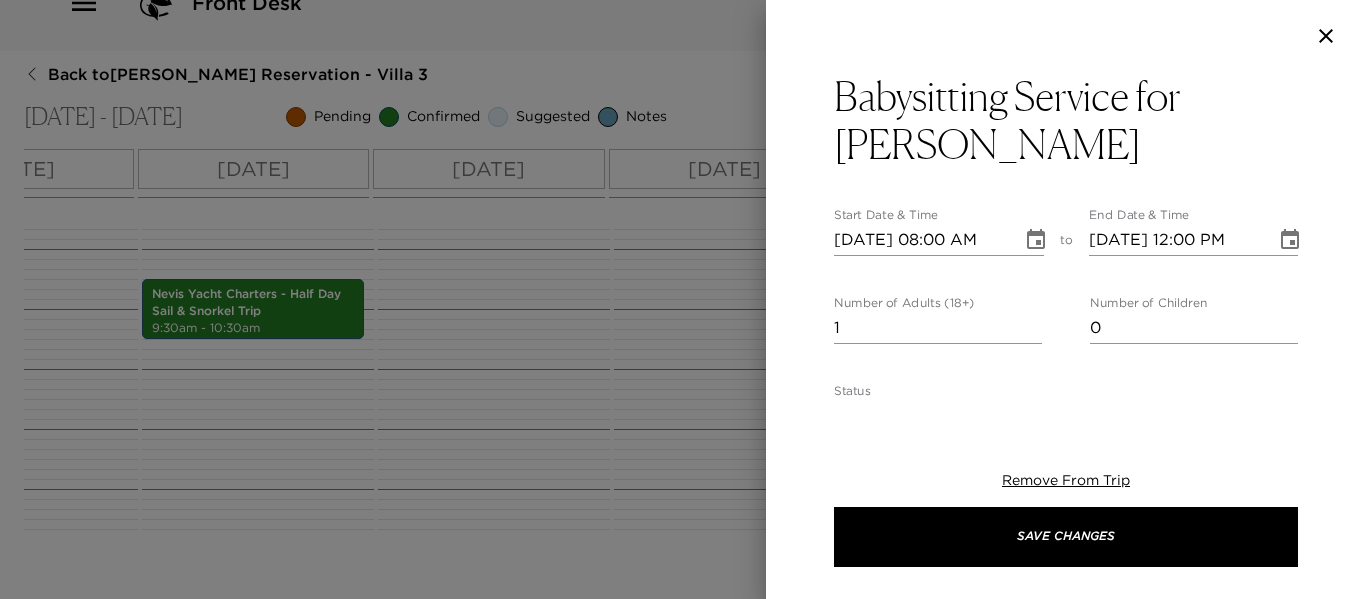 scroll, scrollTop: 0, scrollLeft: 0, axis: both 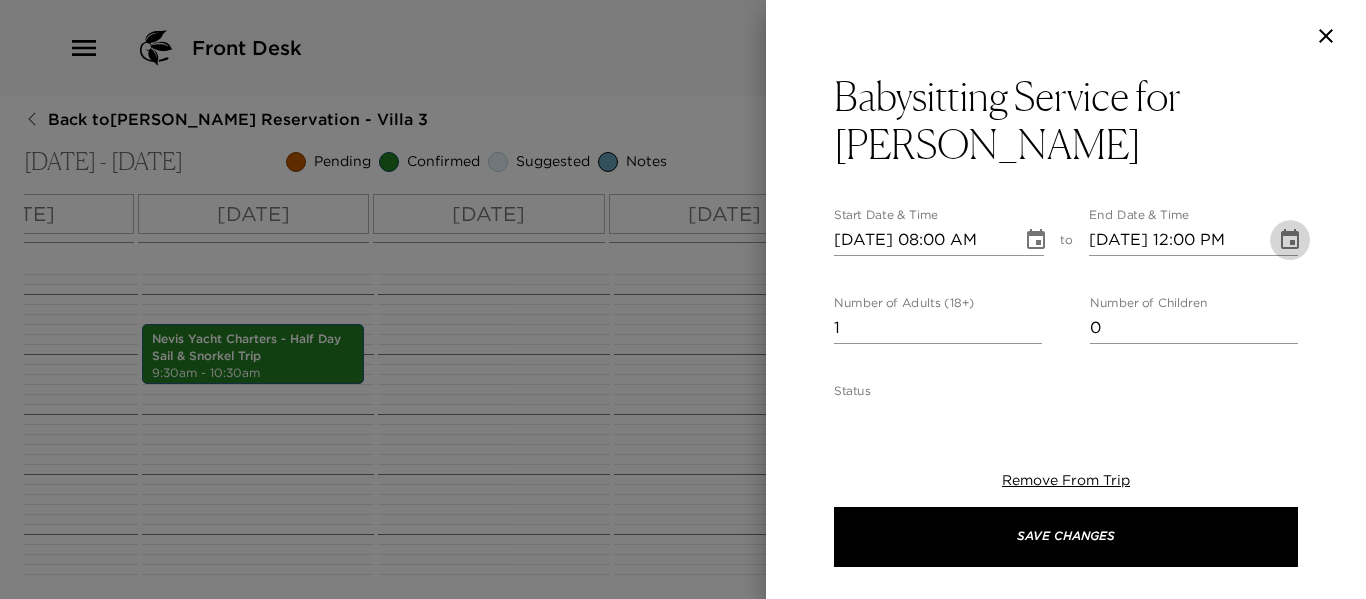 click 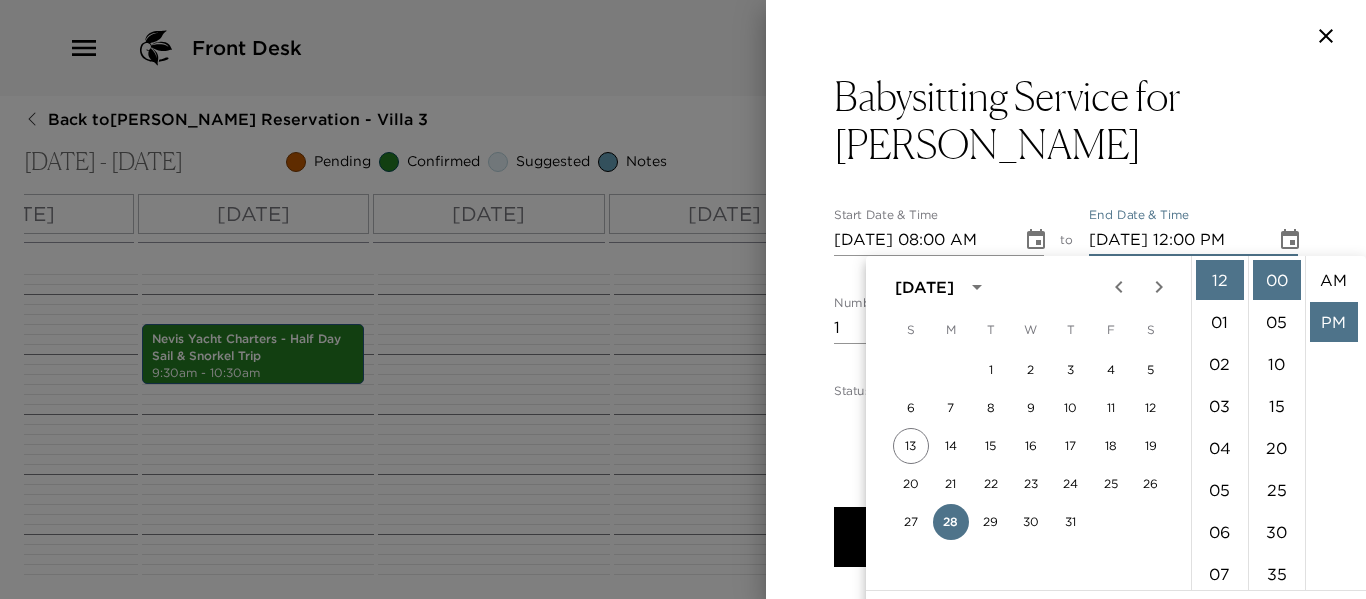 scroll, scrollTop: 42, scrollLeft: 0, axis: vertical 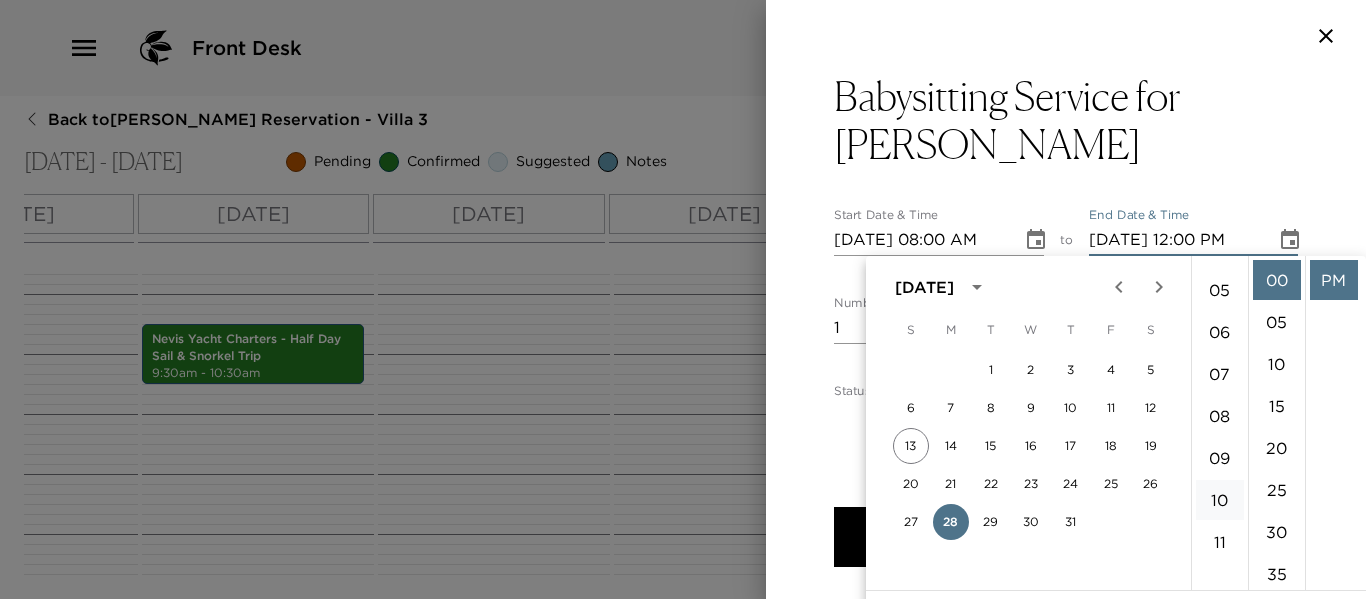 click on "10" at bounding box center (1220, 500) 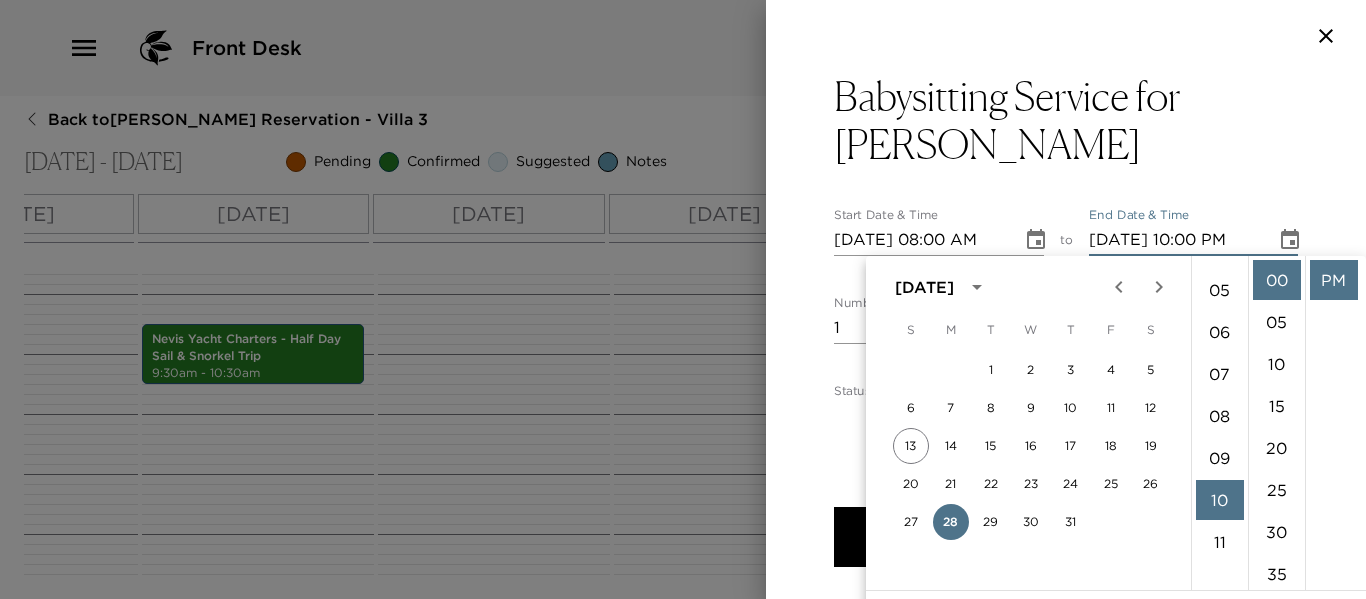 scroll, scrollTop: 420, scrollLeft: 0, axis: vertical 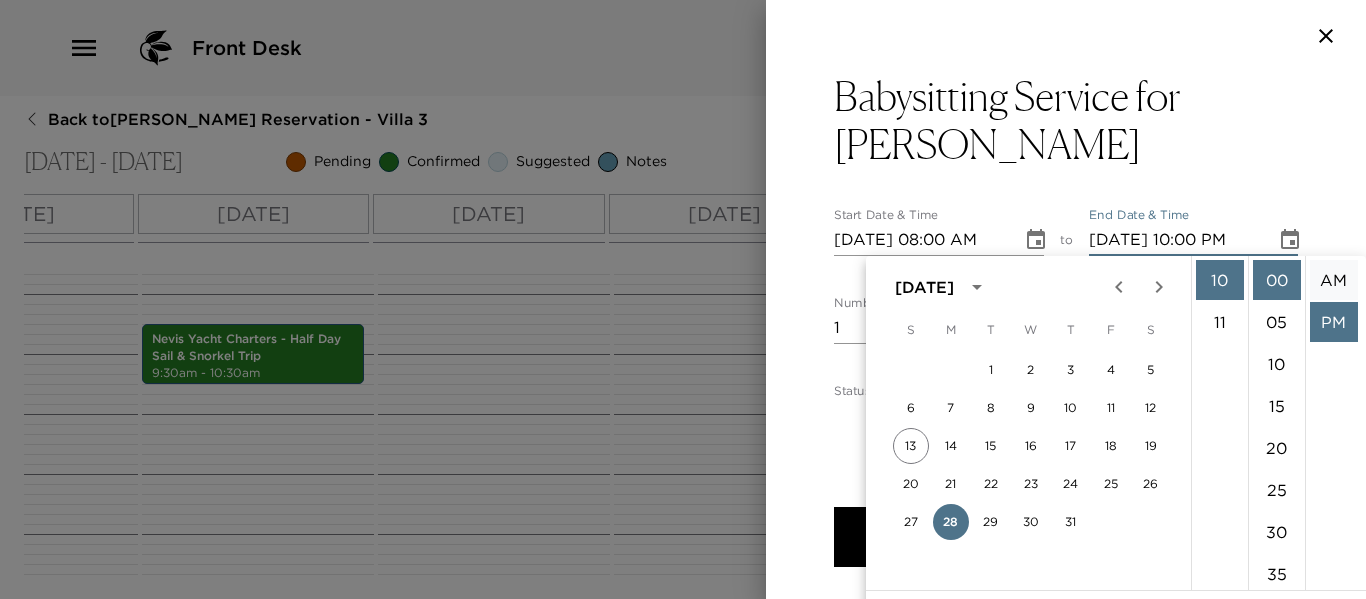 click on "AM" at bounding box center (1334, 280) 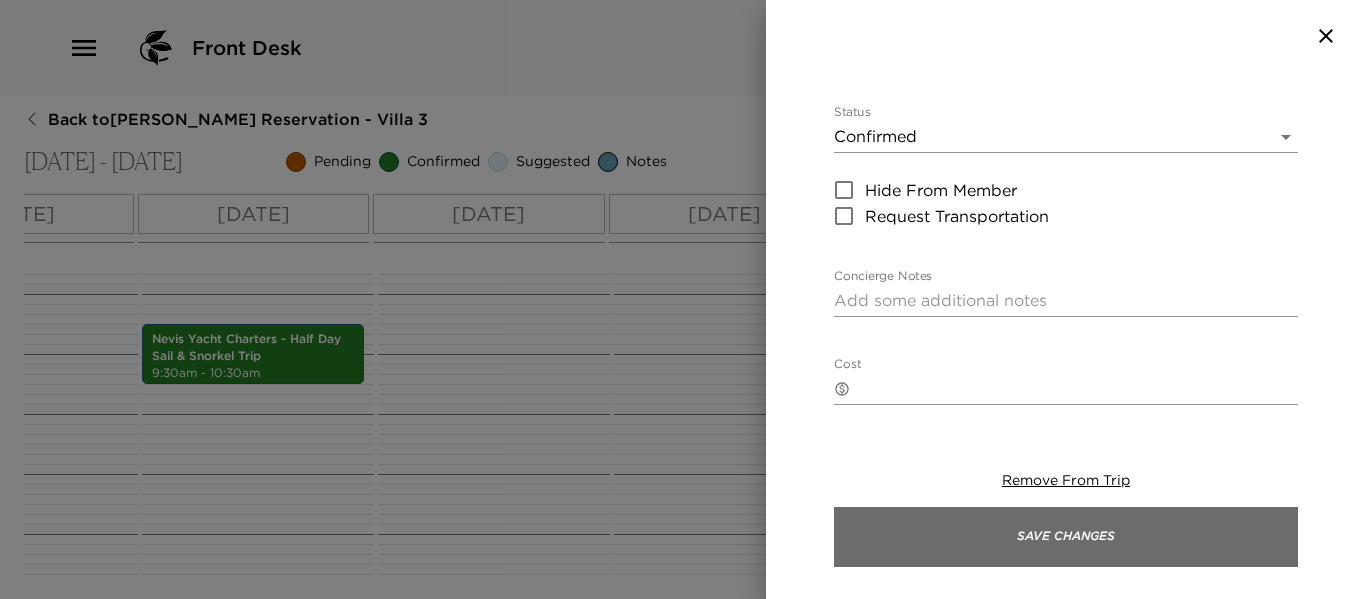 scroll, scrollTop: 300, scrollLeft: 0, axis: vertical 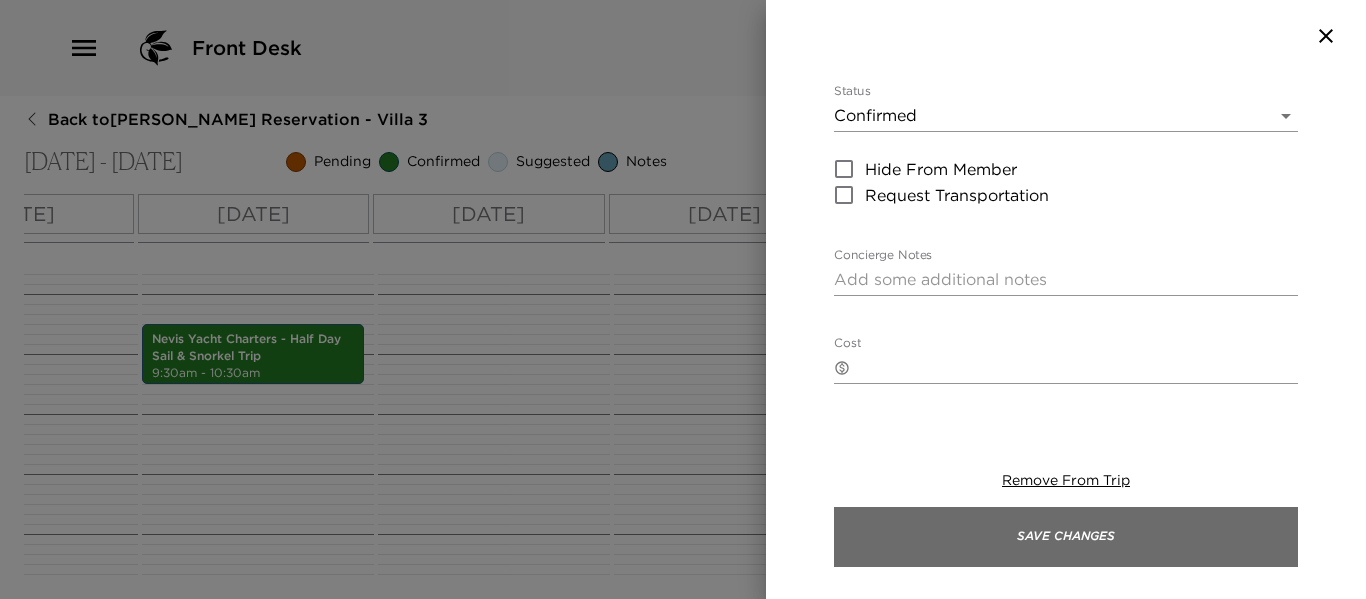 click on "Save Changes" at bounding box center [1066, 537] 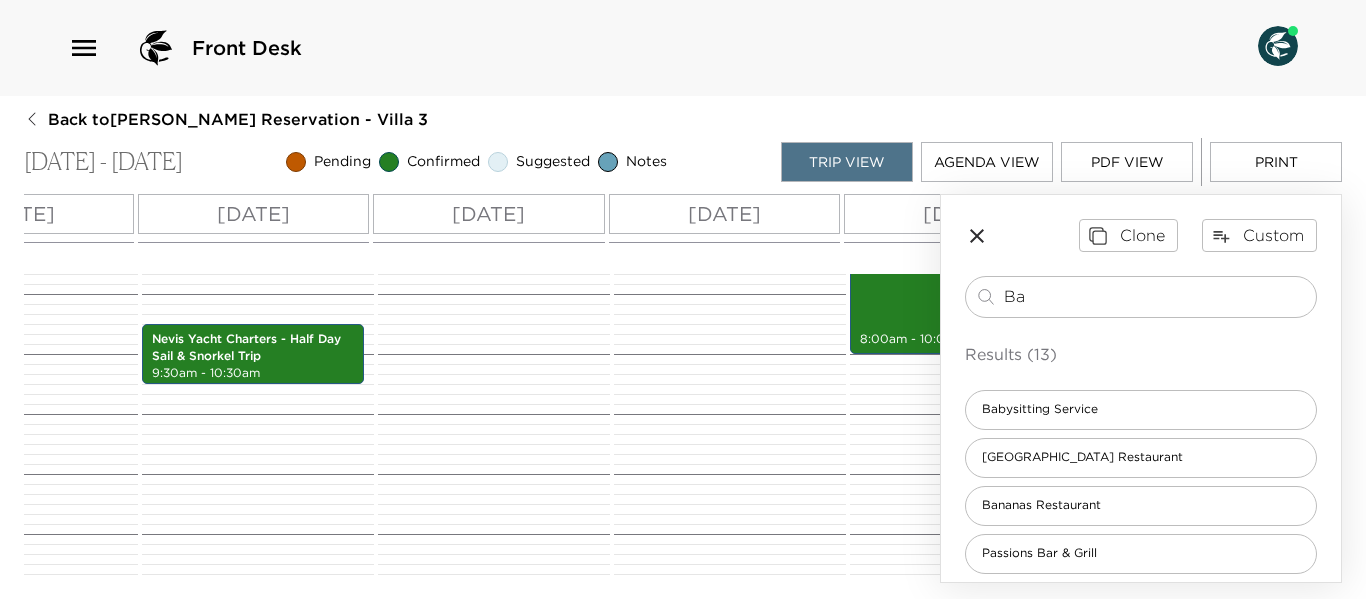 click on "Babysitting Service for [PERSON_NAME] 8:00am - 10:00am [PERSON_NAME] Rest Nature Hike (Waterfalls Hike) 9:00am - 10:00am" at bounding box center [963, 474] 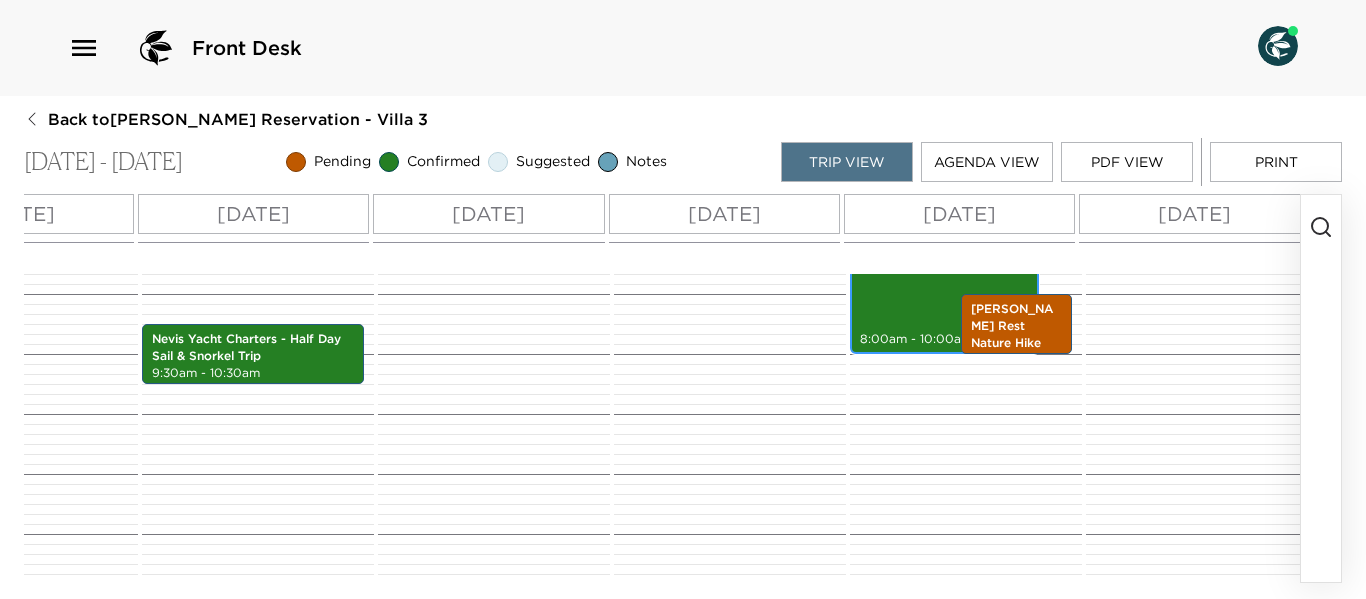 click on "Babysitting Service for [PERSON_NAME] 8:00am - 10:00am" at bounding box center (944, 294) 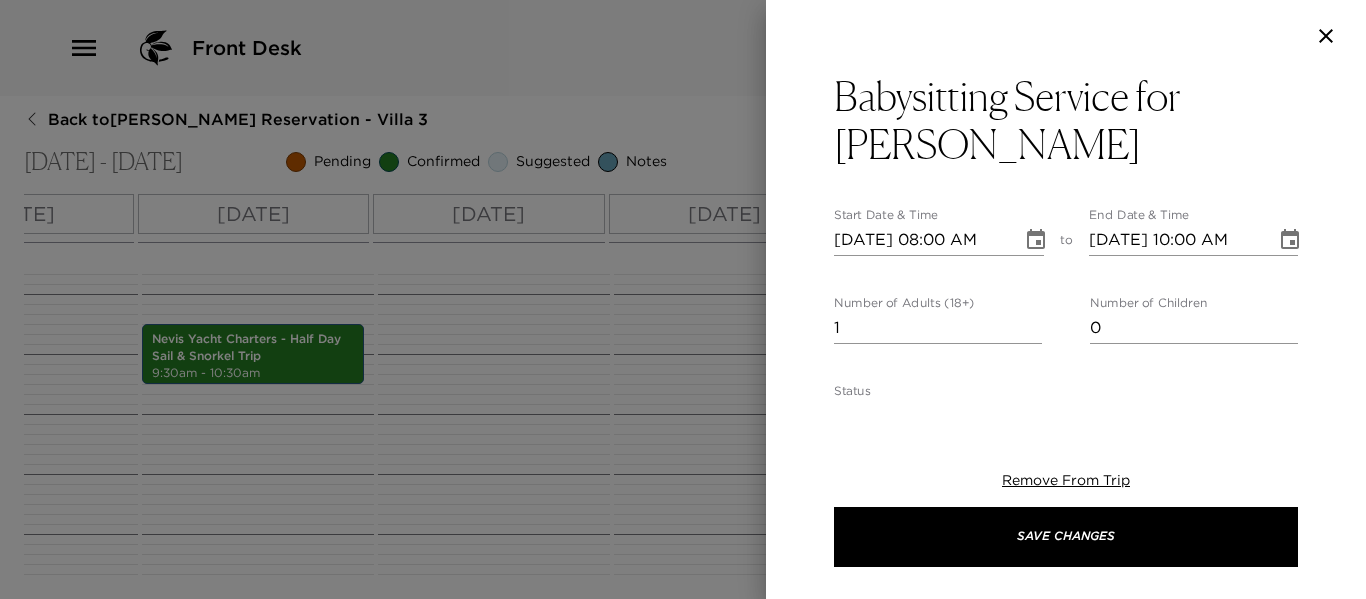 click 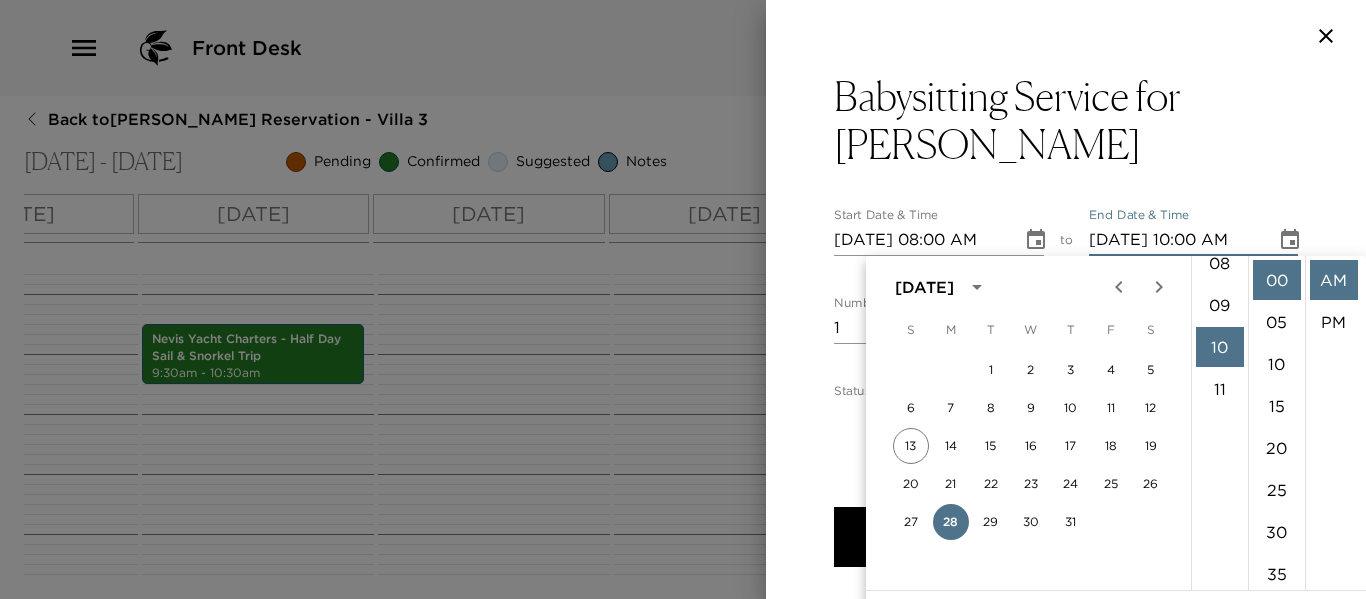 scroll, scrollTop: 320, scrollLeft: 0, axis: vertical 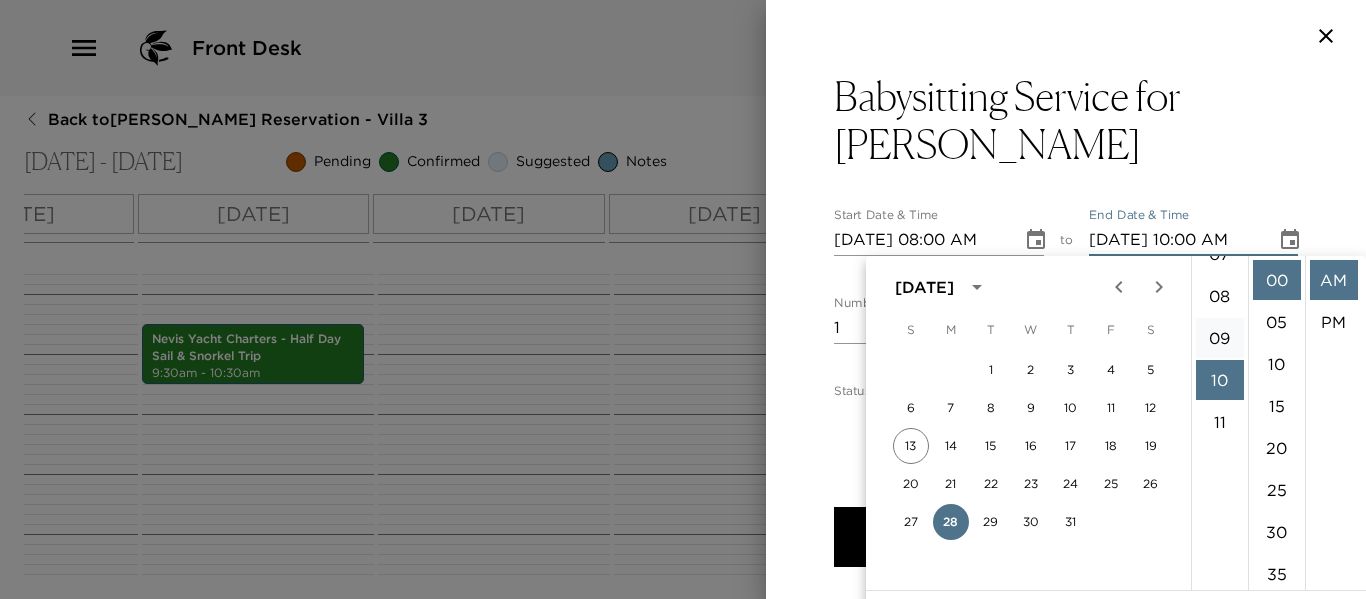 click on "09" at bounding box center (1220, 338) 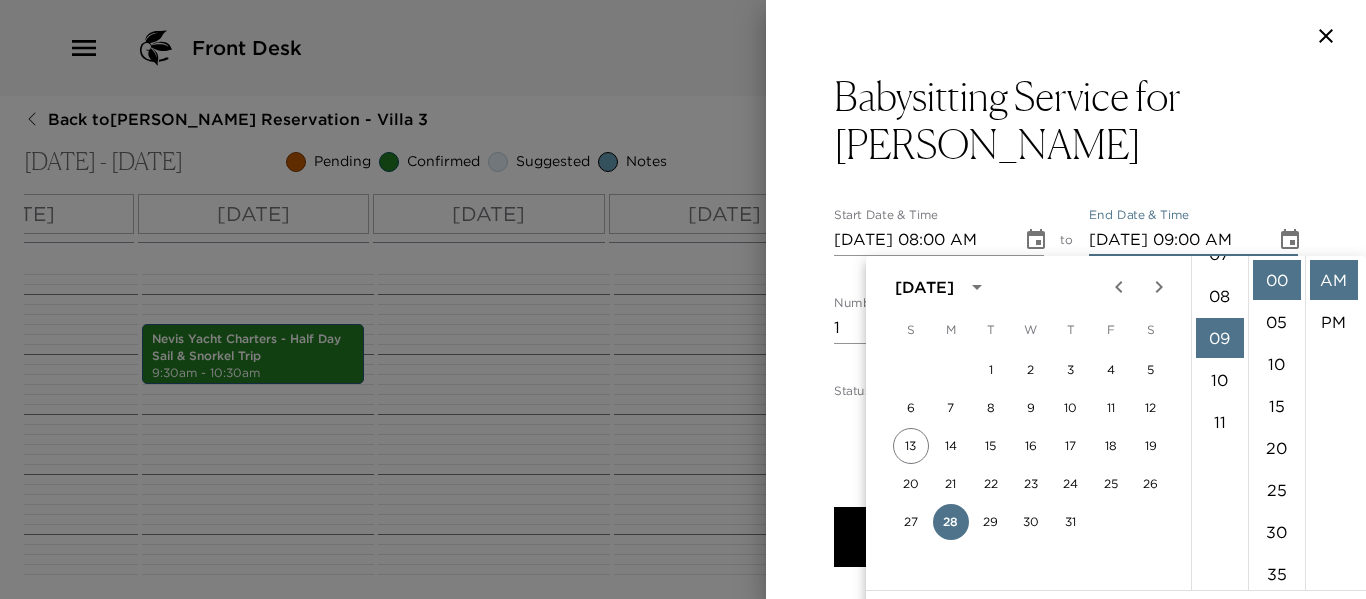 scroll, scrollTop: 378, scrollLeft: 0, axis: vertical 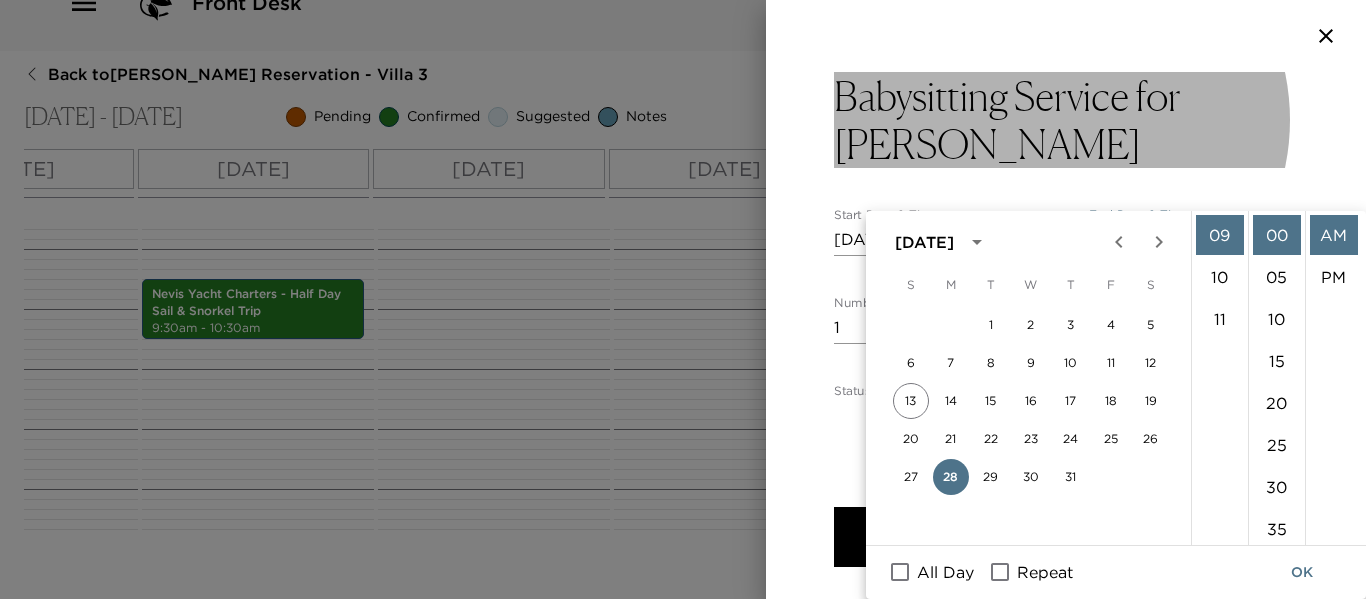 click on "Babysitting Service for [PERSON_NAME]" at bounding box center (1066, 120) 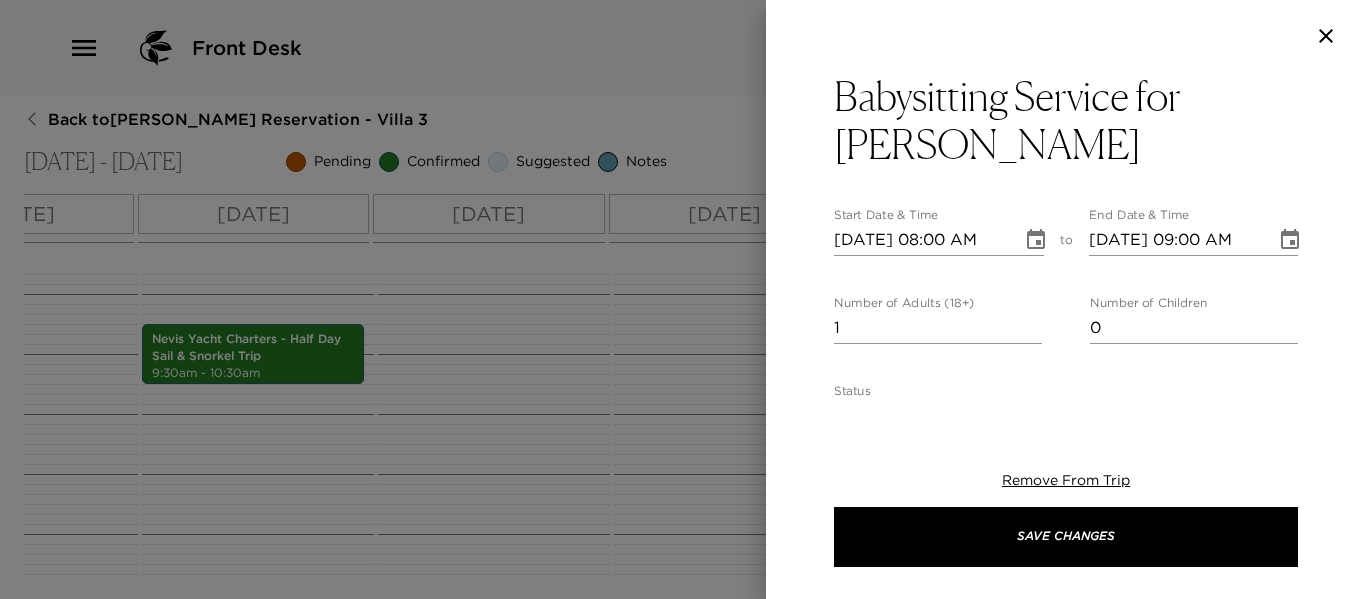 scroll, scrollTop: 0, scrollLeft: 0, axis: both 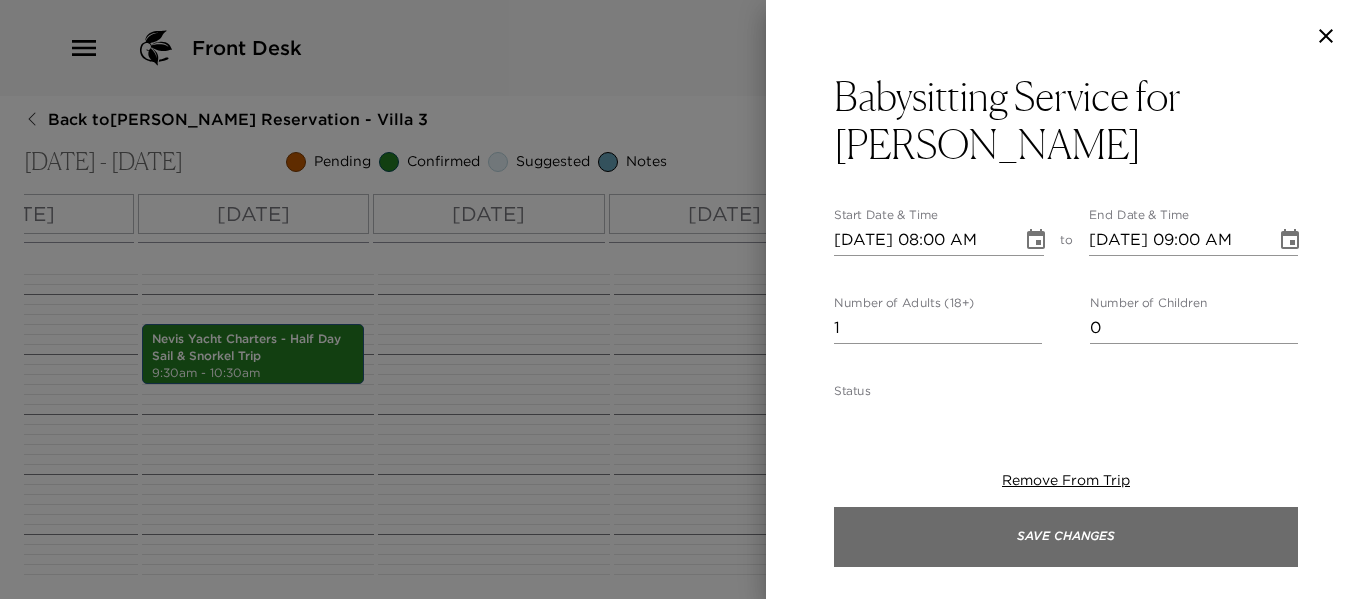 click on "Save Changes" at bounding box center (1066, 537) 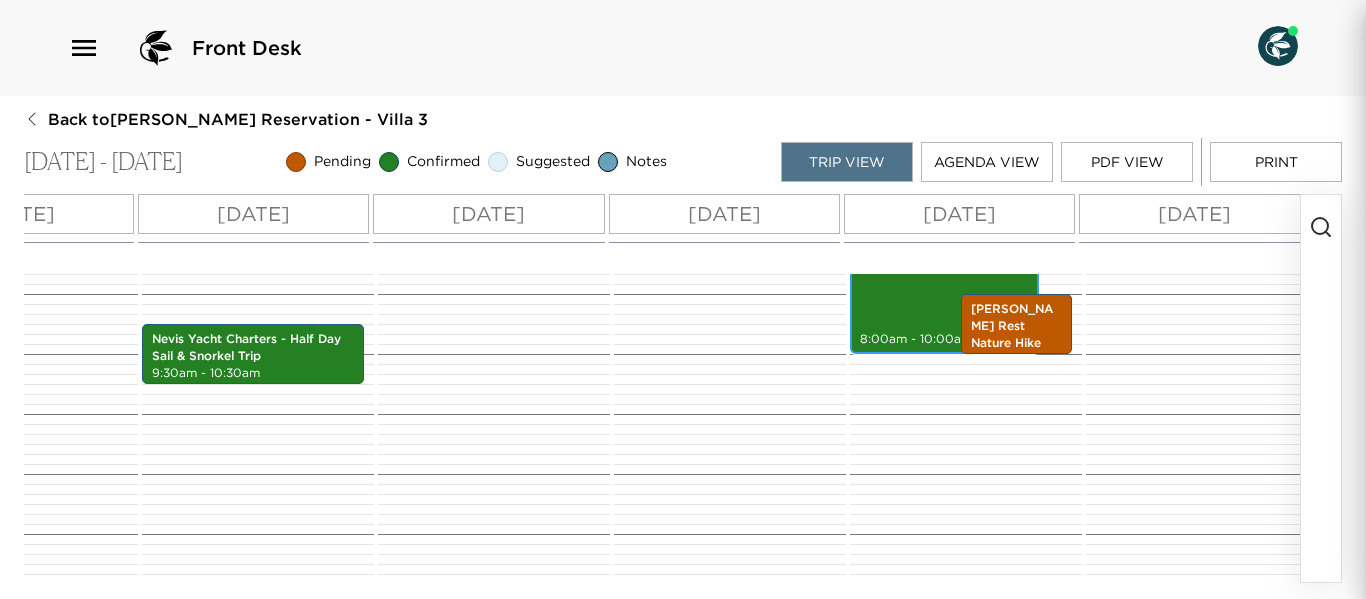 scroll, scrollTop: 481, scrollLeft: 0, axis: vertical 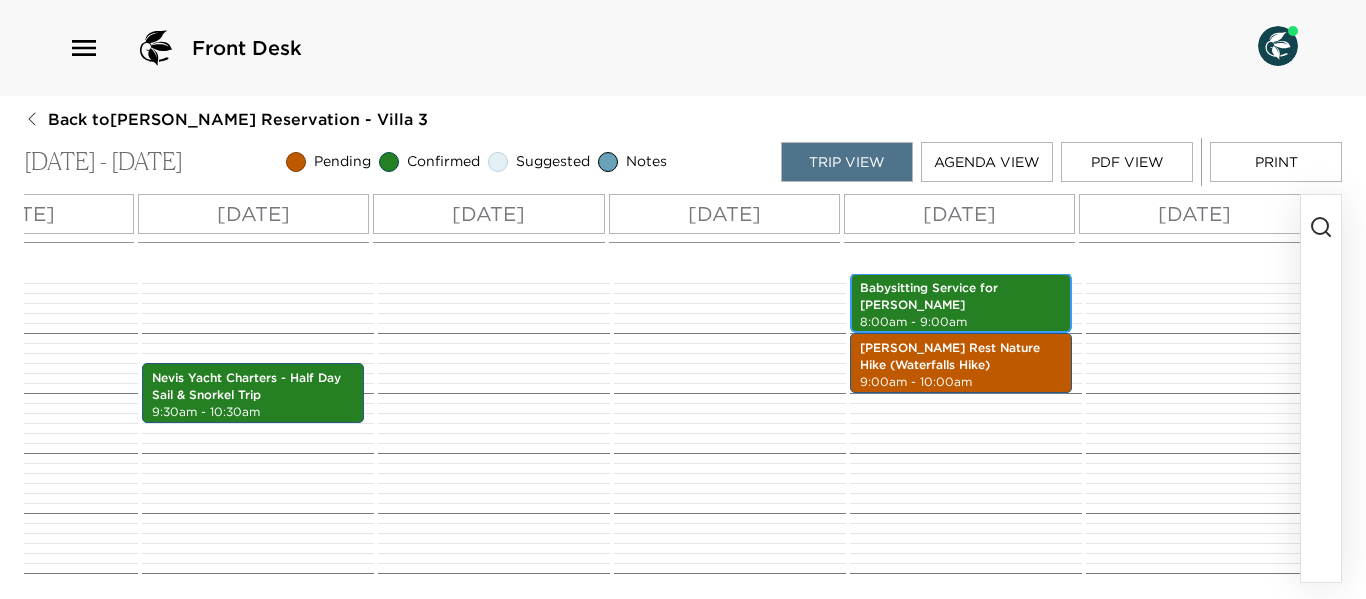 click on "Babysitting Service for [PERSON_NAME] 8:00am - 9:00am" at bounding box center (961, 303) 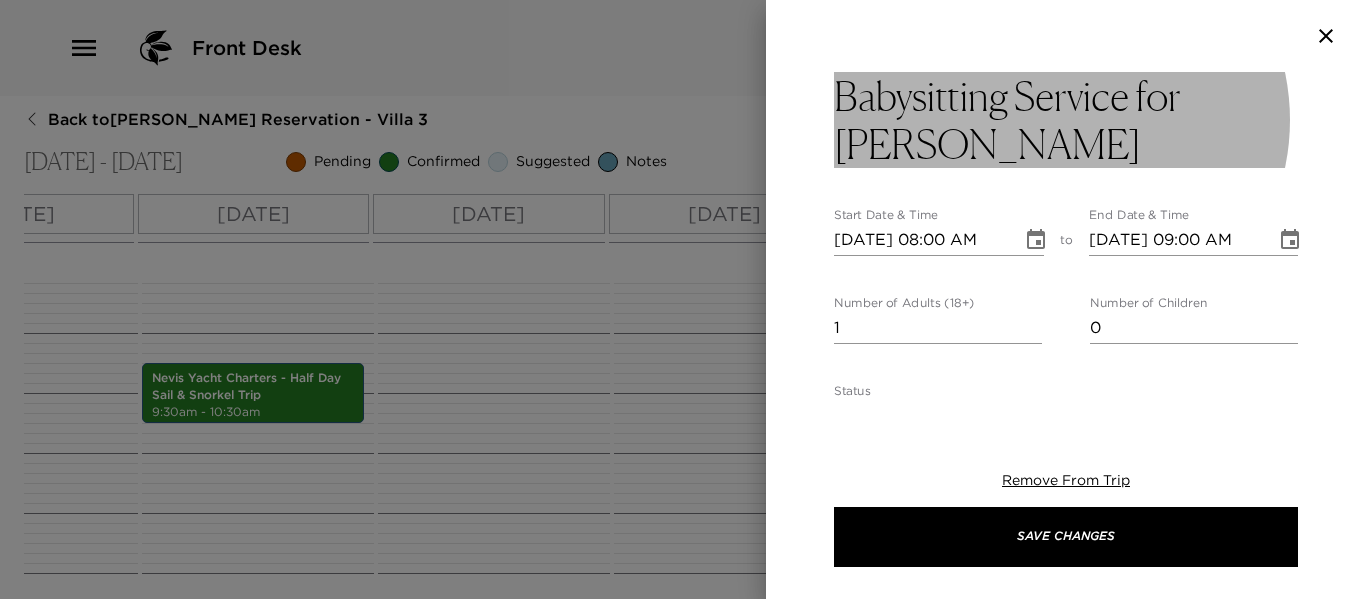 click on "Babysitting Service for [PERSON_NAME]" at bounding box center (1066, 120) 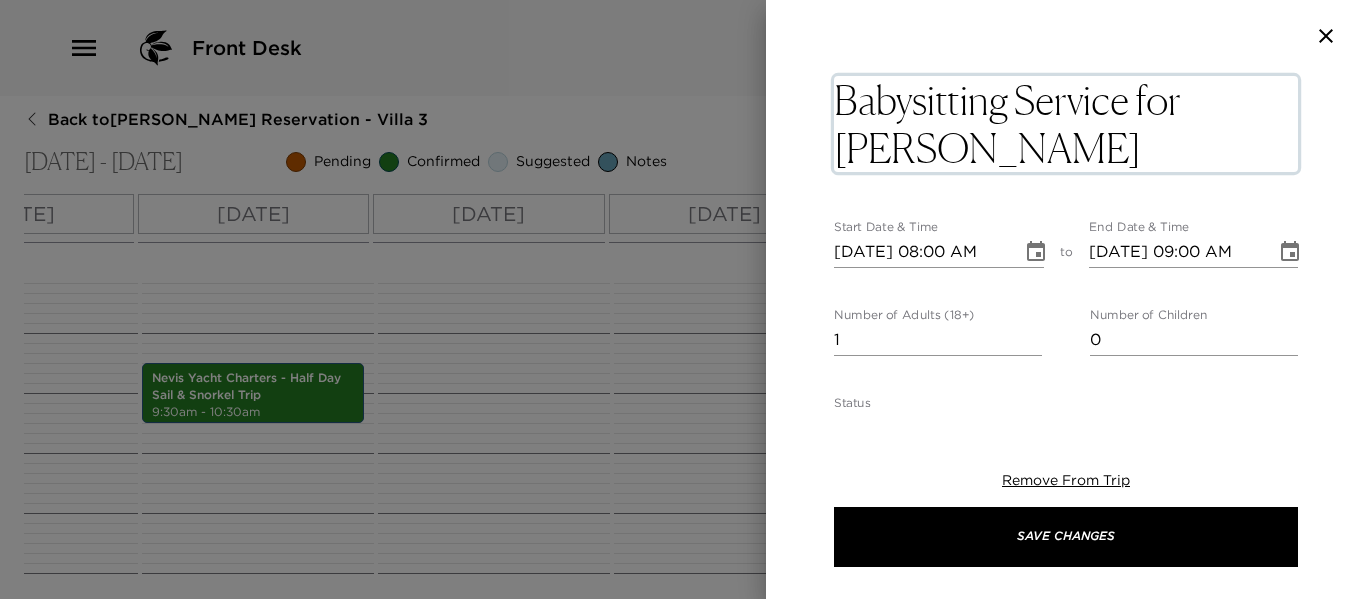 click on "Babysitting Service for [PERSON_NAME]" at bounding box center (1066, 124) 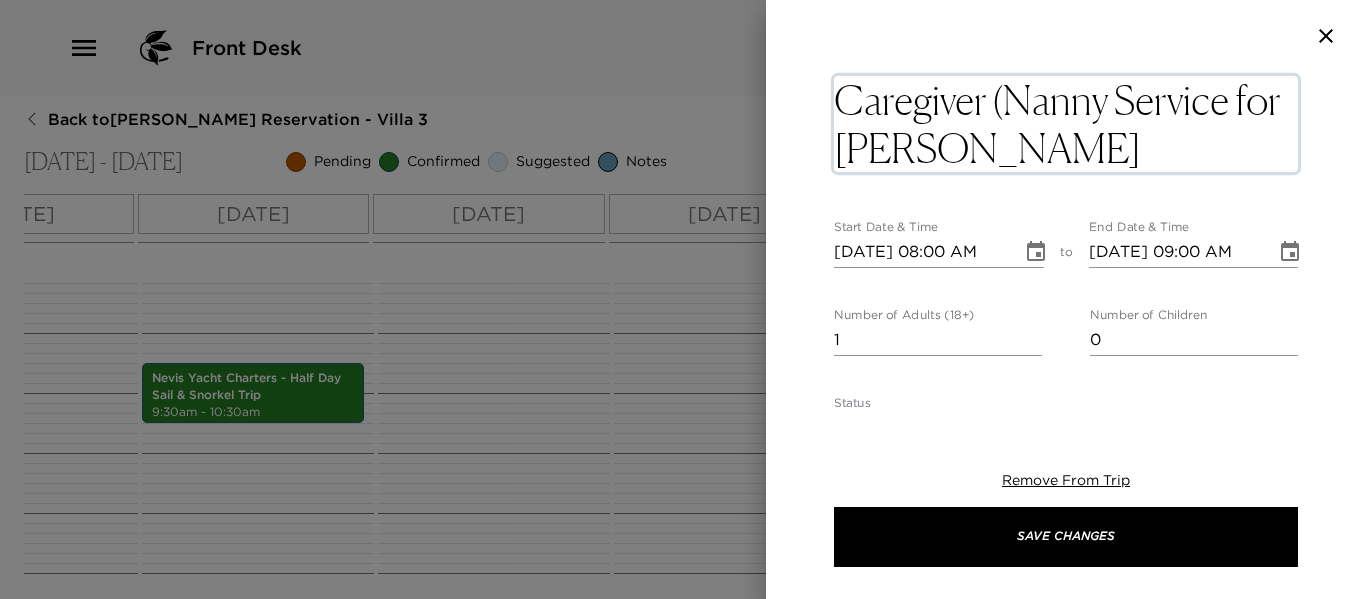 type on "Caregiver (Nanny) Service for [PERSON_NAME]" 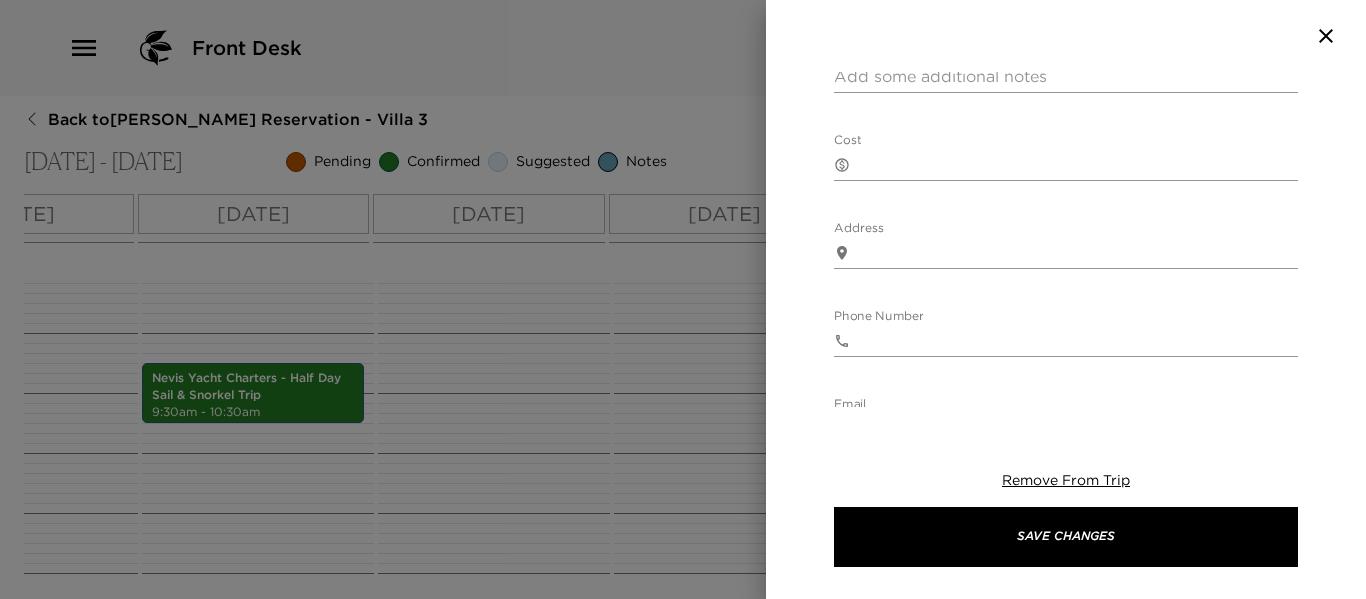 scroll, scrollTop: 700, scrollLeft: 0, axis: vertical 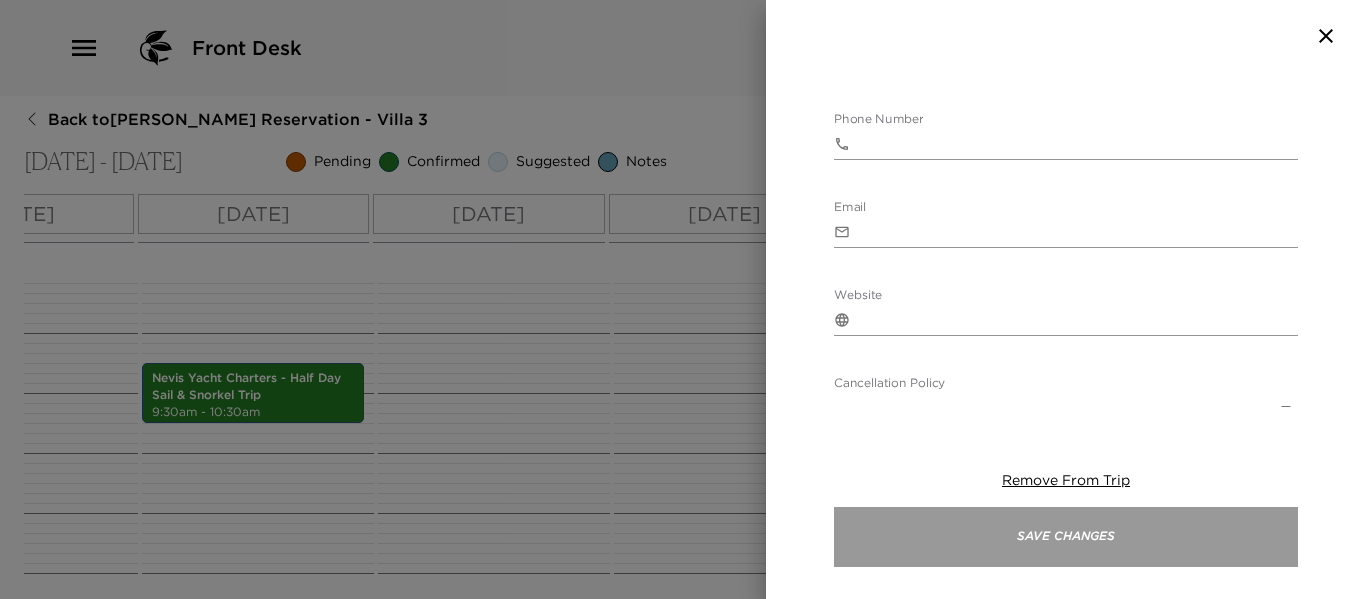 click on "Save Changes" at bounding box center (1066, 537) 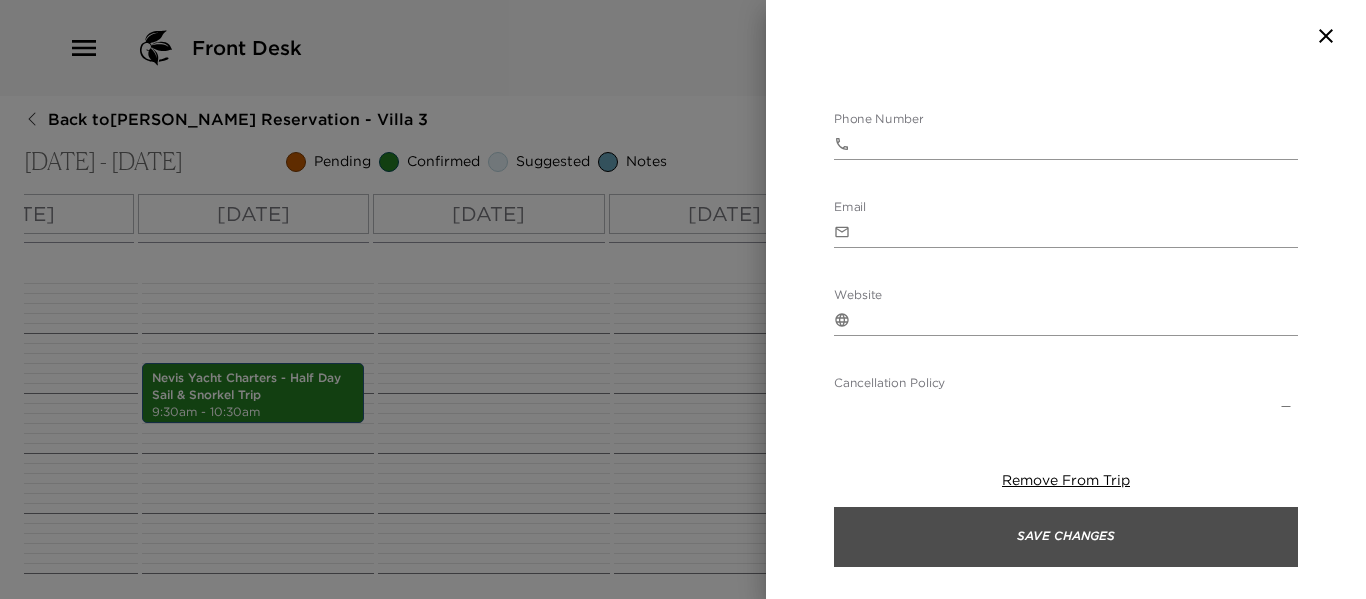 scroll, scrollTop: 688, scrollLeft: 0, axis: vertical 